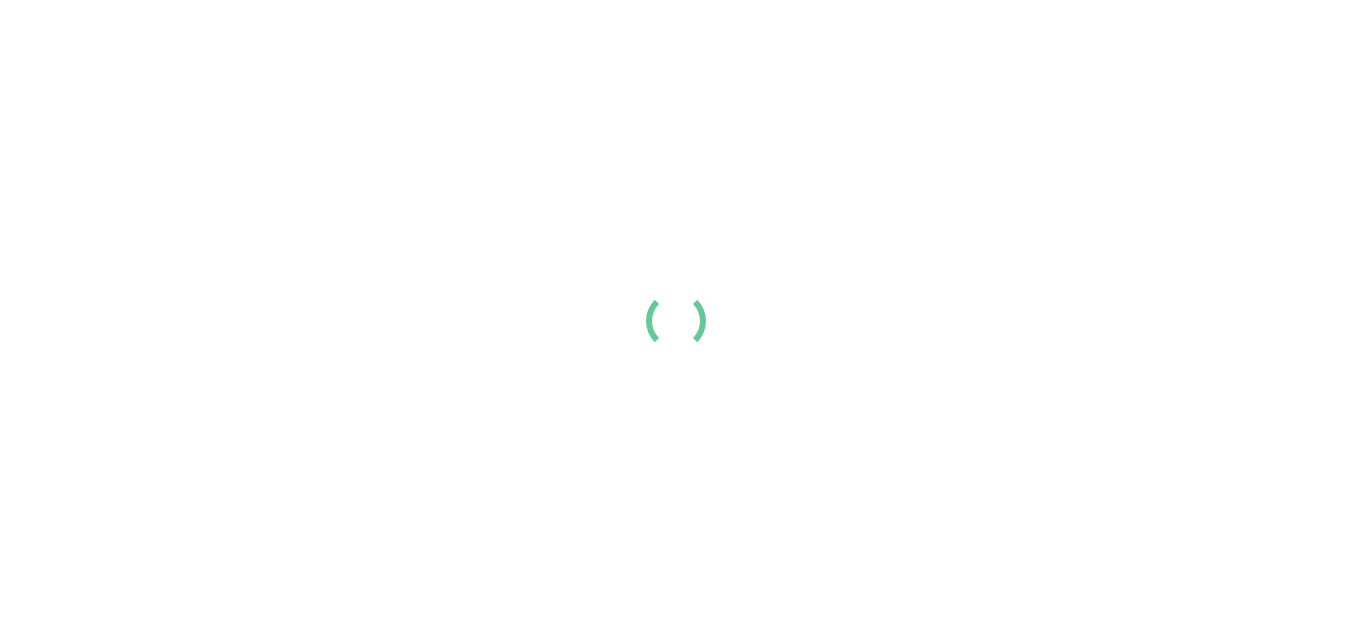 scroll, scrollTop: 0, scrollLeft: 0, axis: both 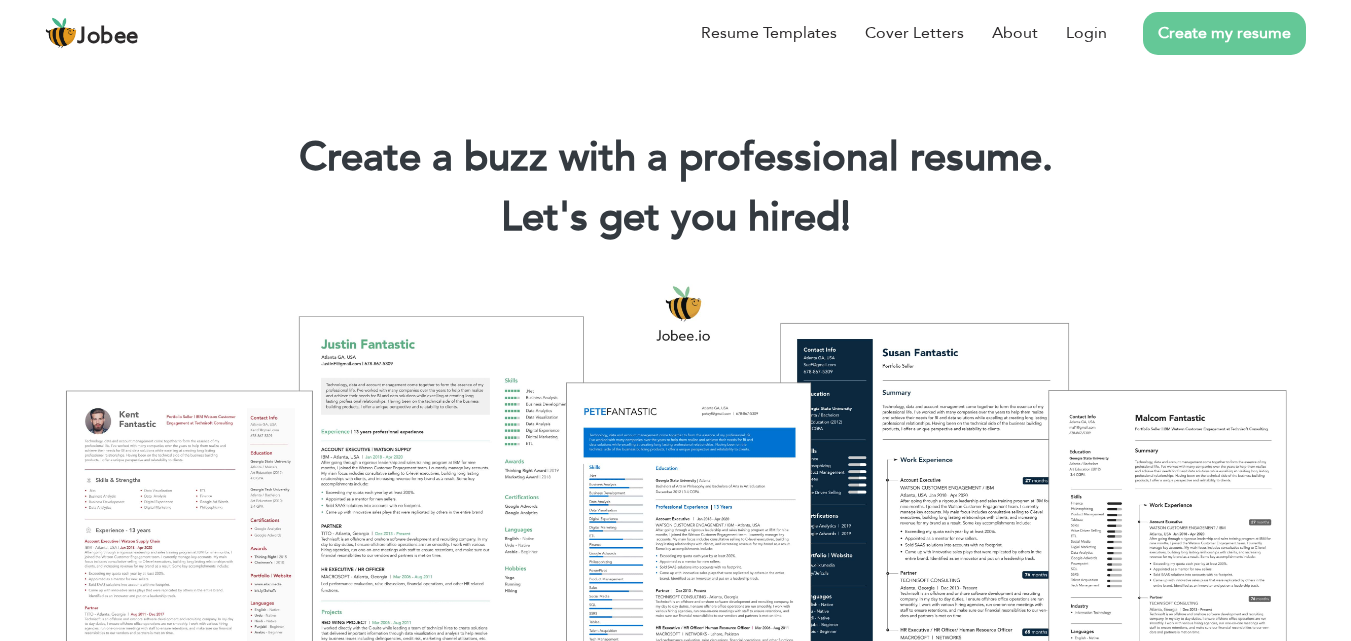 click on "Create my resume" at bounding box center [1224, 33] 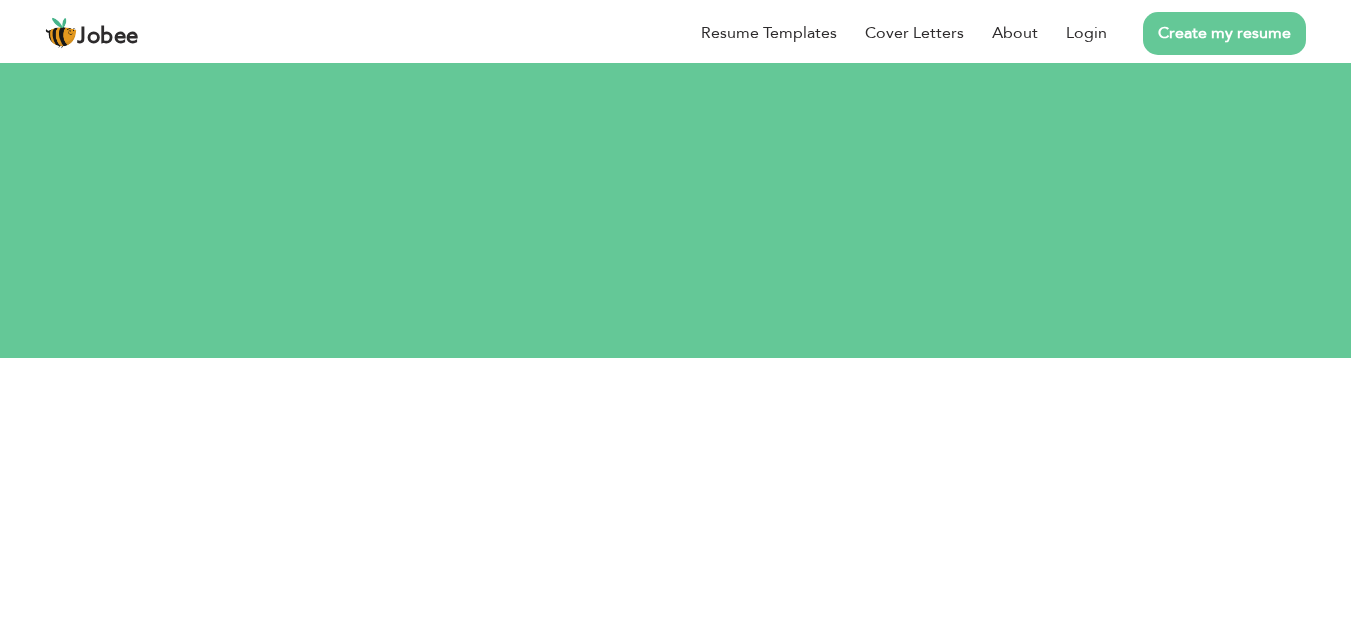 scroll, scrollTop: 0, scrollLeft: 0, axis: both 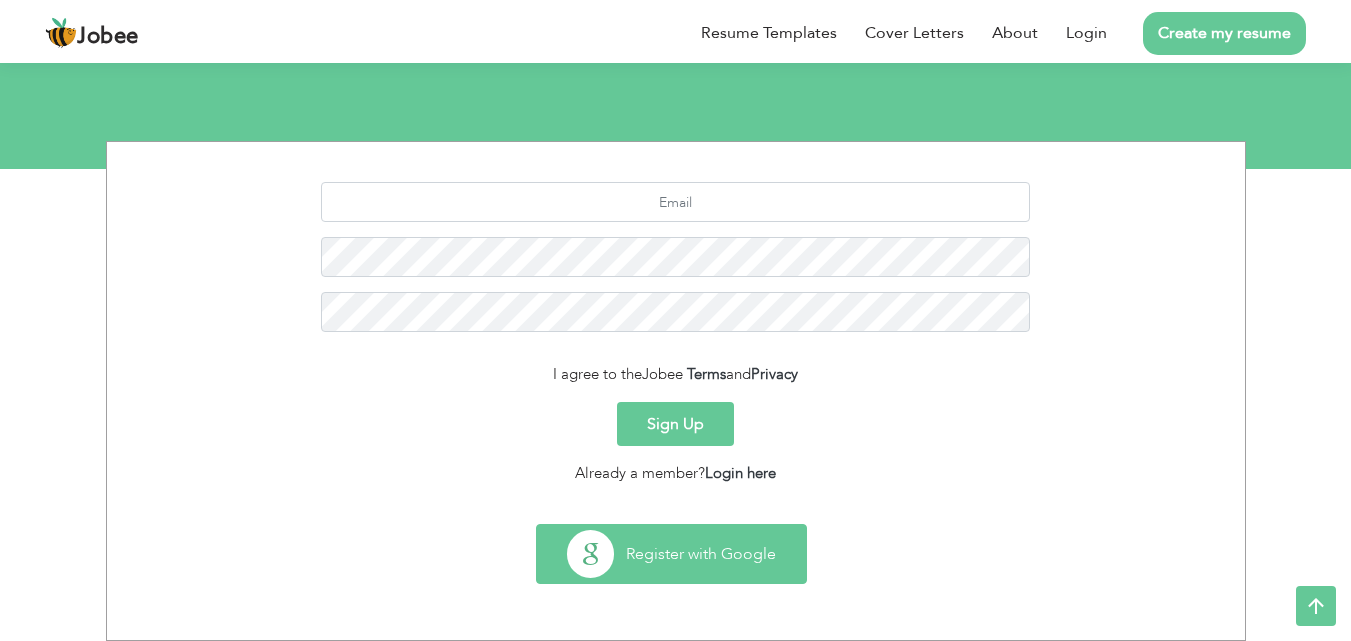 click on "Register with Google" at bounding box center (671, 554) 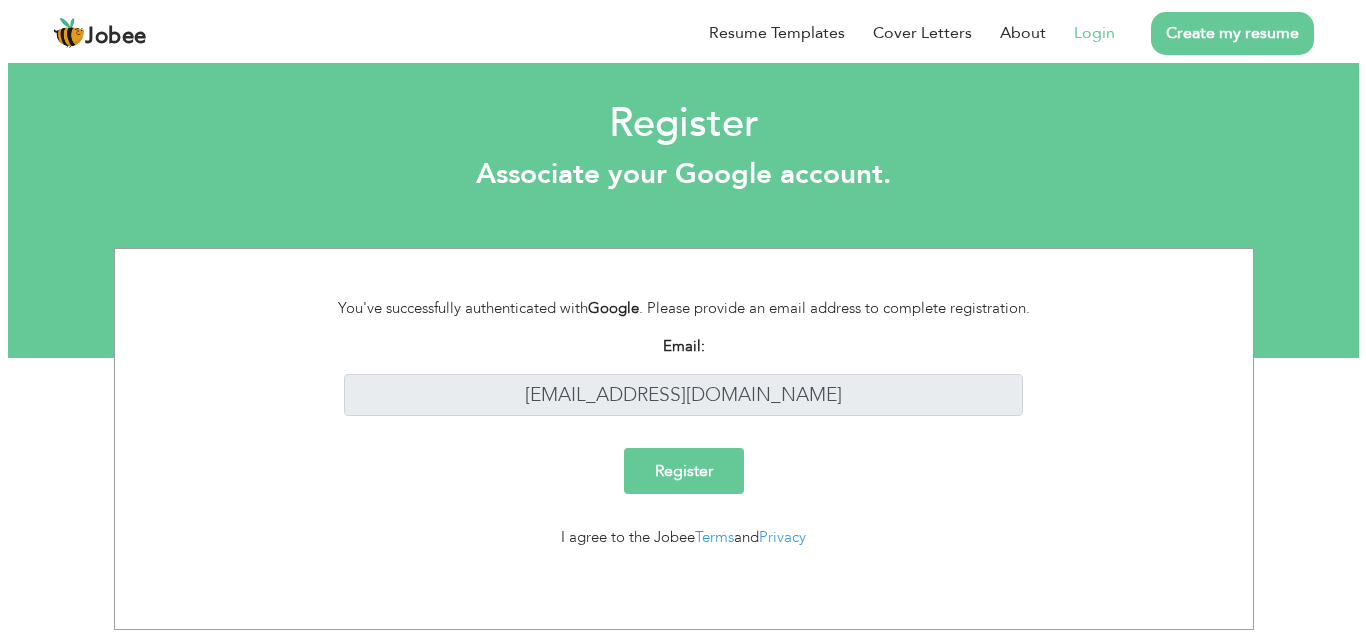 scroll, scrollTop: 0, scrollLeft: 0, axis: both 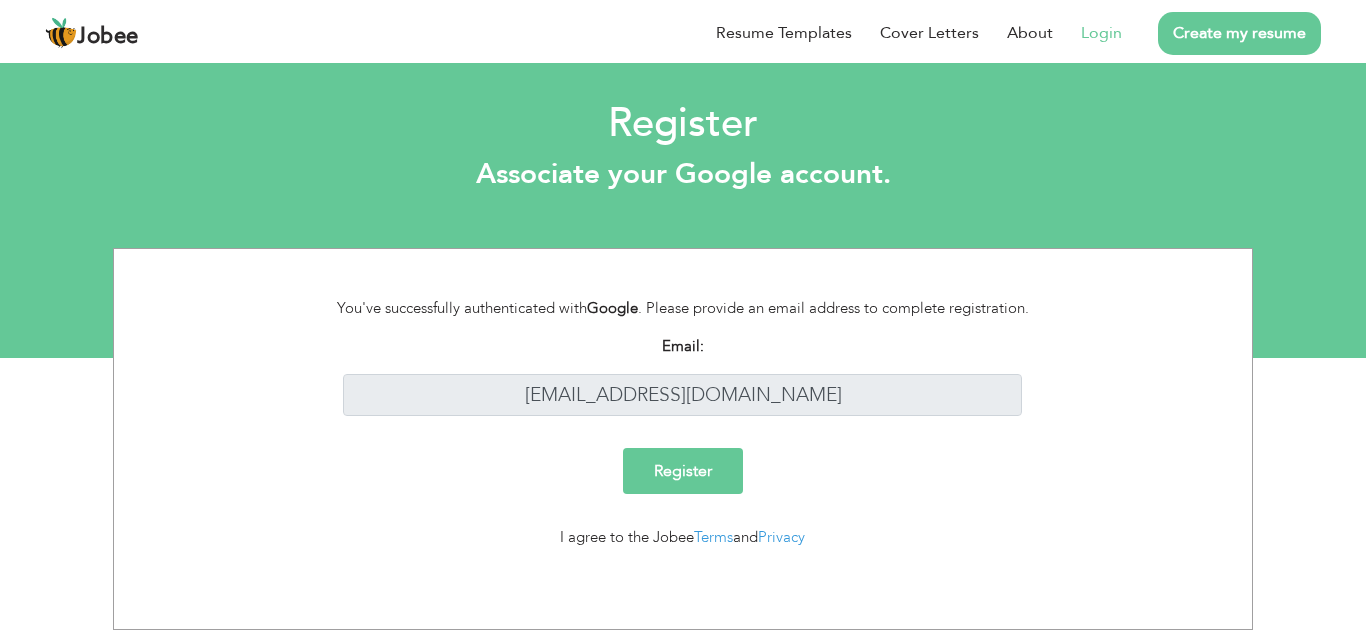 click on "Register" at bounding box center [683, 471] 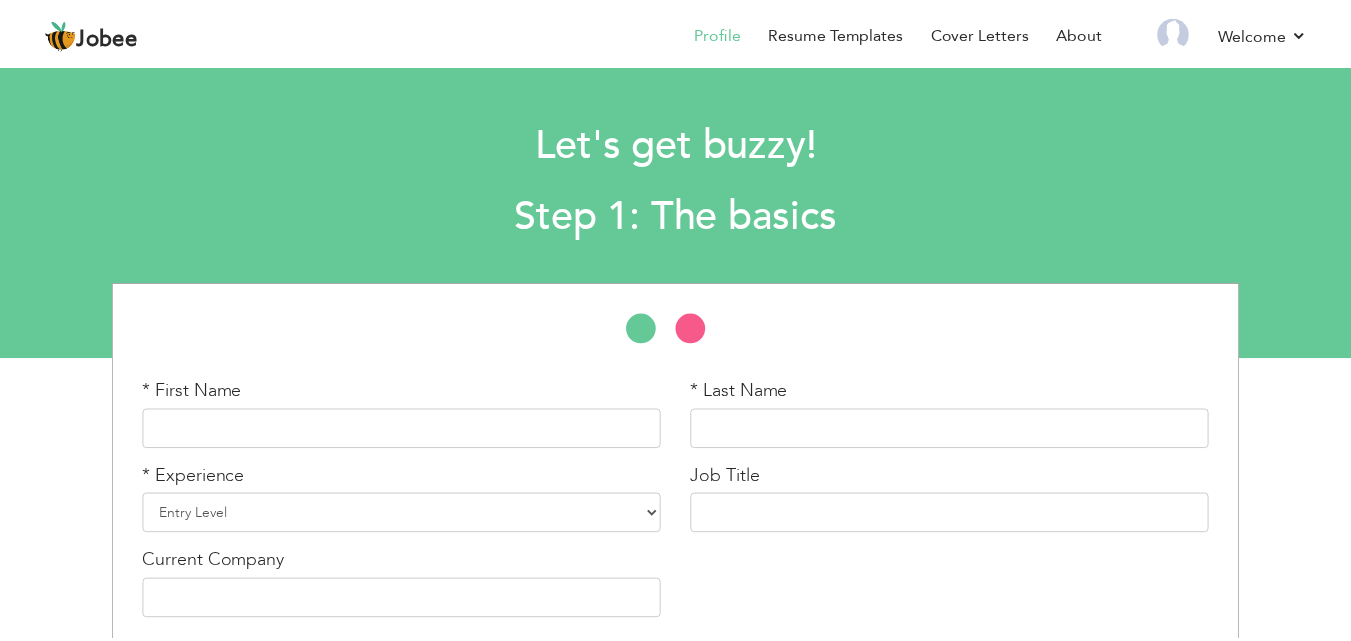 scroll, scrollTop: 0, scrollLeft: 0, axis: both 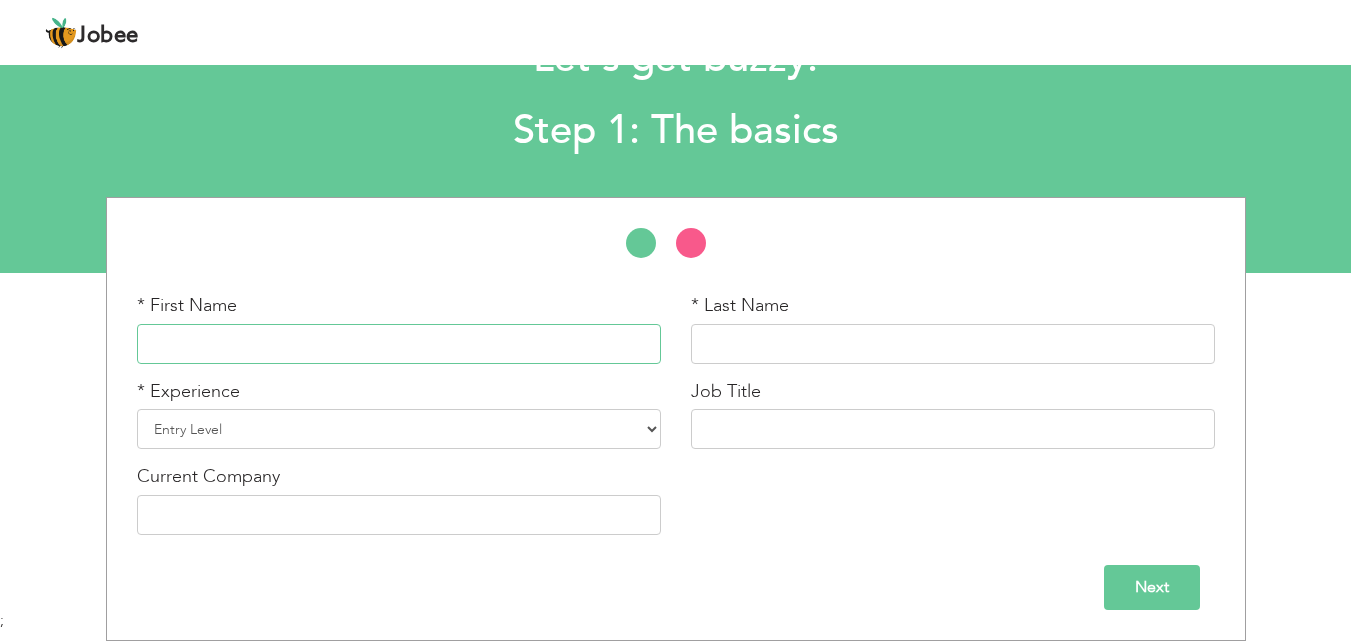 click at bounding box center [399, 344] 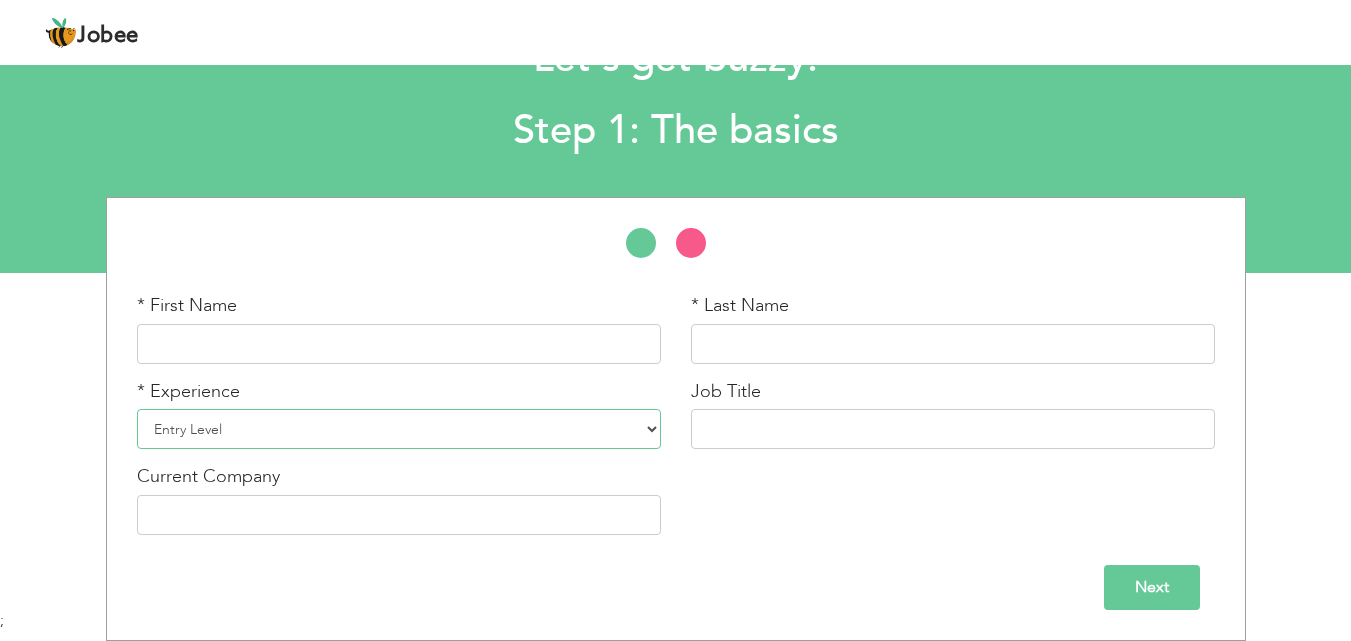 click on "Entry Level
Less than 1 Year
1 Year
2 Years
3 Years
4 Years
5 Years
6 Years
7 Years
8 Years
9 Years
10 Years
11 Years
12 Years
13 Years
14 Years
15 Years
16 Years
17 Years
18 Years
19 Years
20 Years
21 Years
22 Years
23 Years
24 Years
25 Years
26 Years
27 Years
28 Years
29 Years
30 Years
31 Years
32 Years
33 Years
34 Years
35 Years
More than 35 Years" at bounding box center [399, 429] 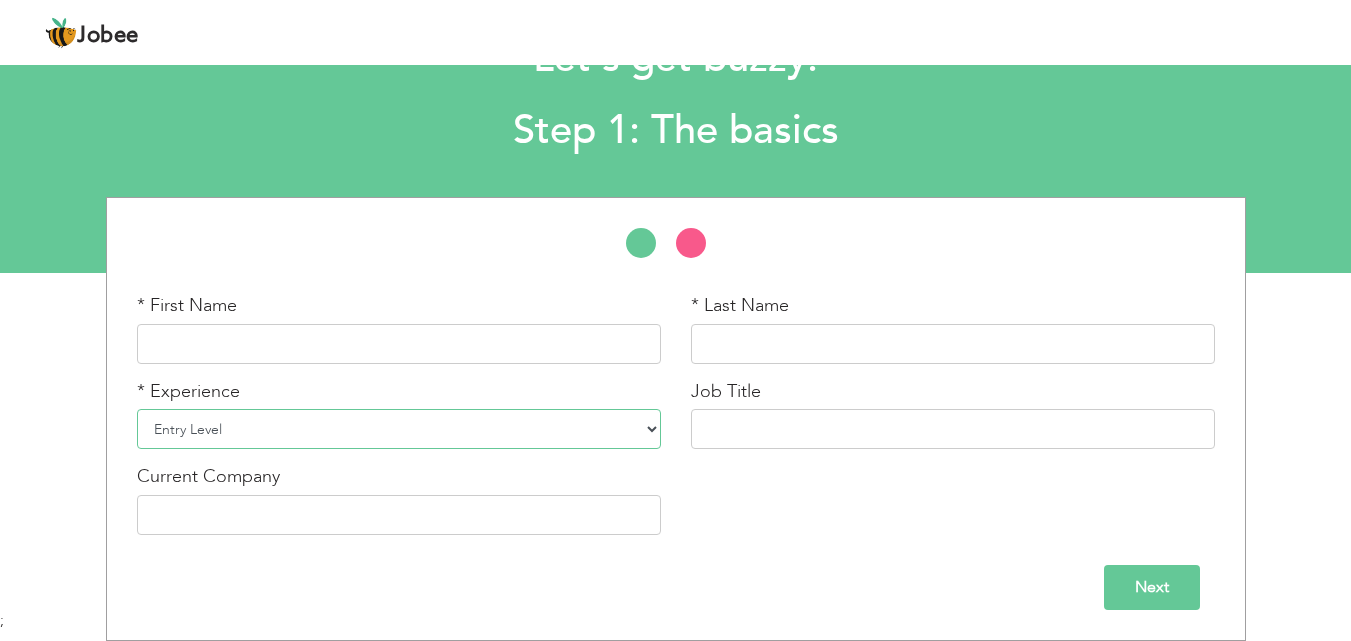 click on "Entry Level
Less than 1 Year
1 Year
2 Years
3 Years
4 Years
5 Years
6 Years
7 Years
8 Years
9 Years
10 Years
11 Years
12 Years
13 Years
14 Years
15 Years
16 Years
17 Years
18 Years
19 Years
20 Years
21 Years
22 Years
23 Years
24 Years
25 Years
26 Years
27 Years
28 Years
29 Years
30 Years
31 Years
32 Years
33 Years
34 Years
35 Years
More than 35 Years" at bounding box center [399, 429] 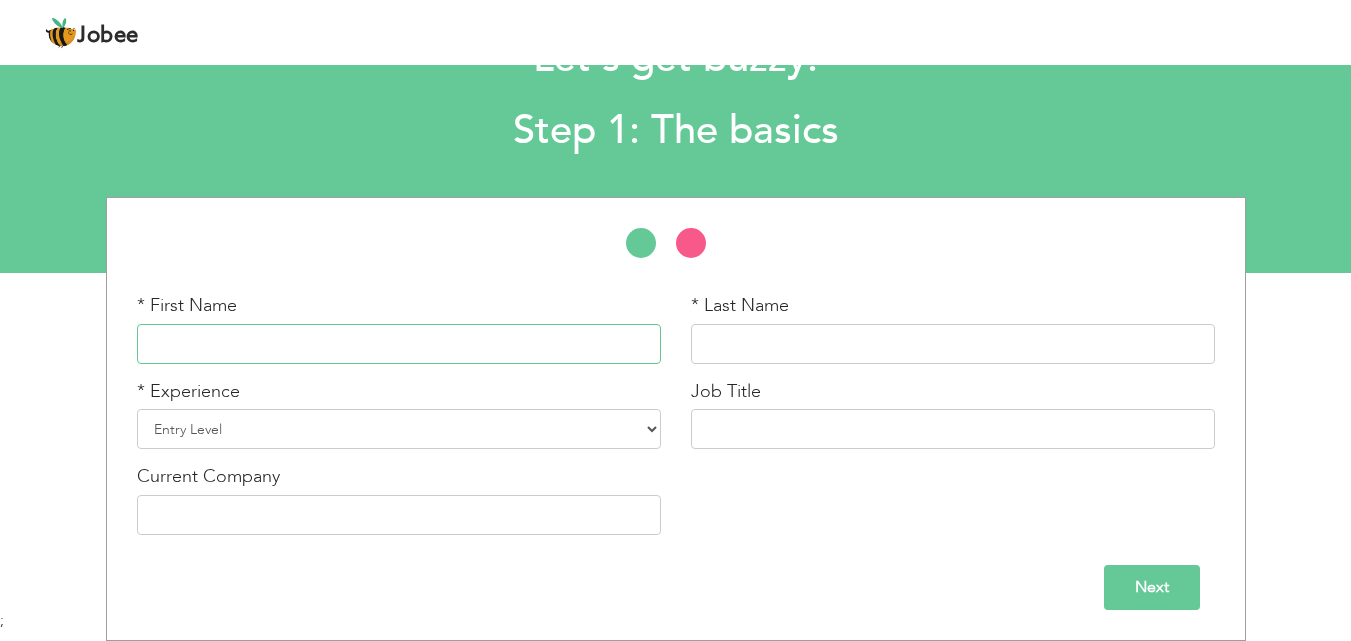 click at bounding box center (399, 344) 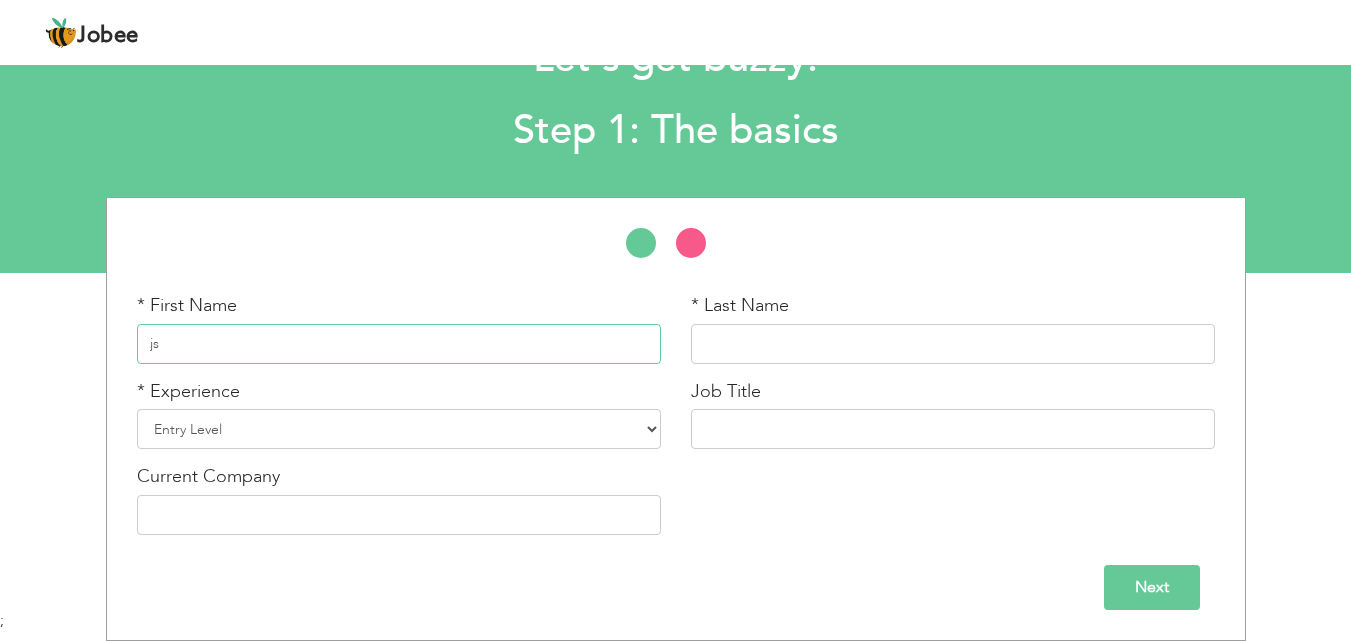 type on "j" 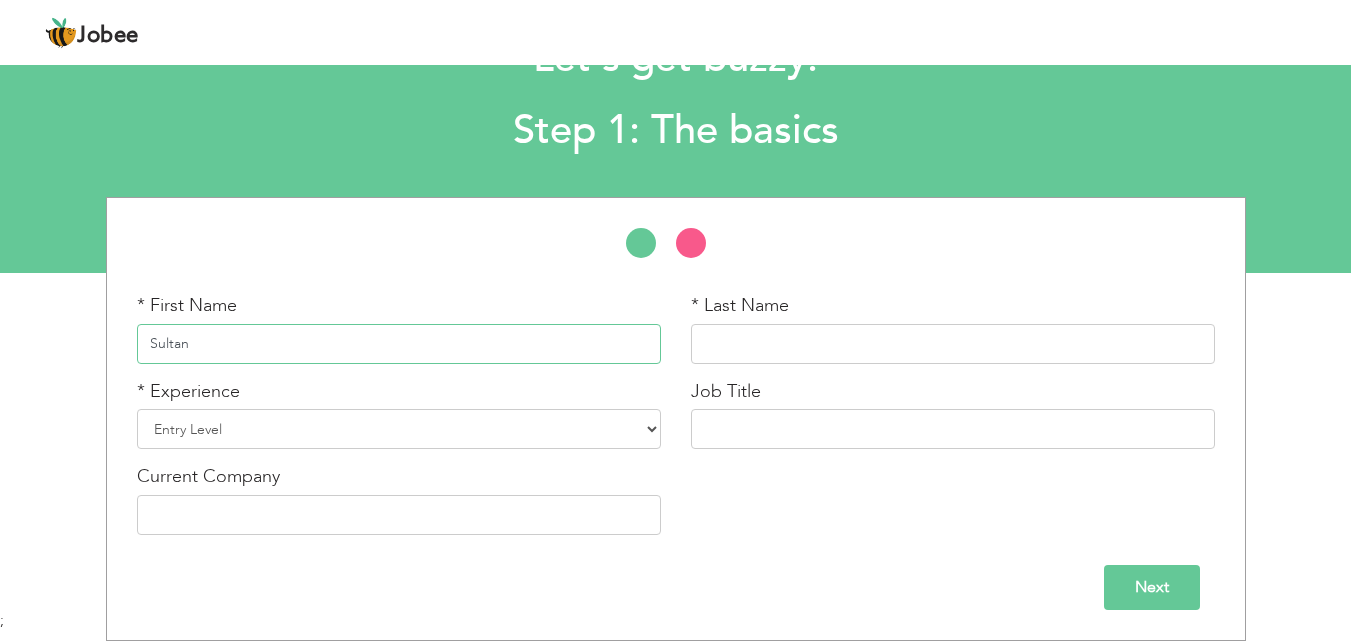 type on "Sultan" 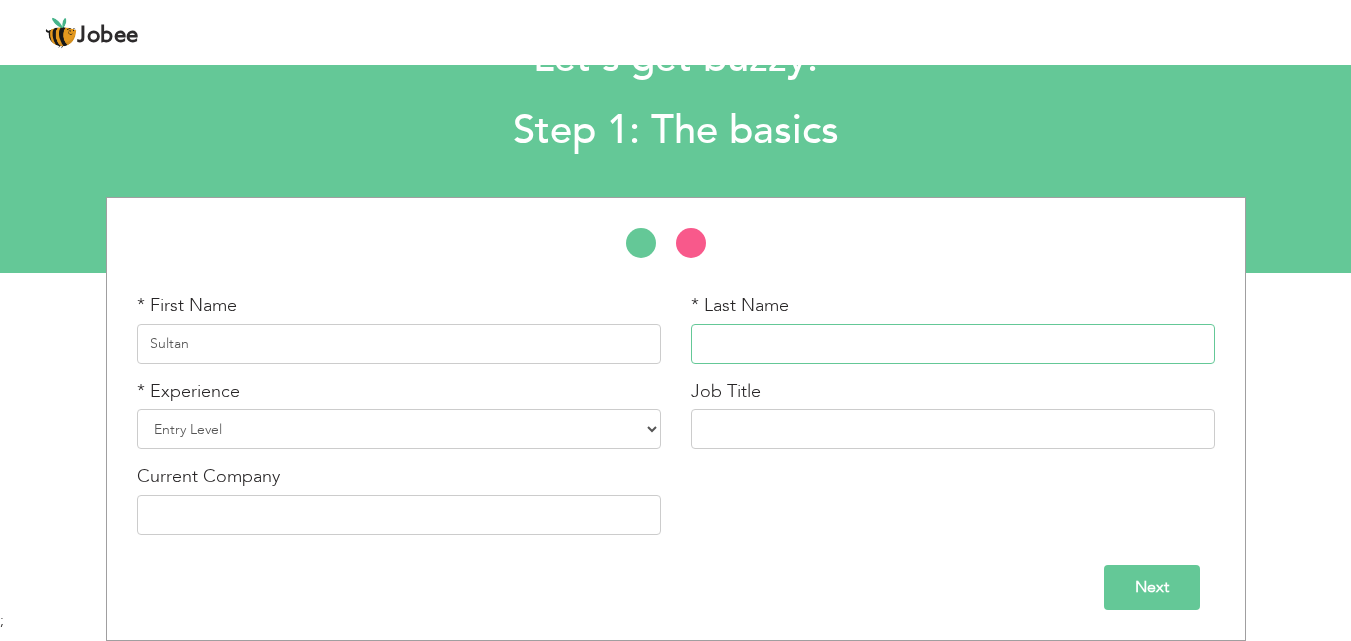 click at bounding box center (953, 344) 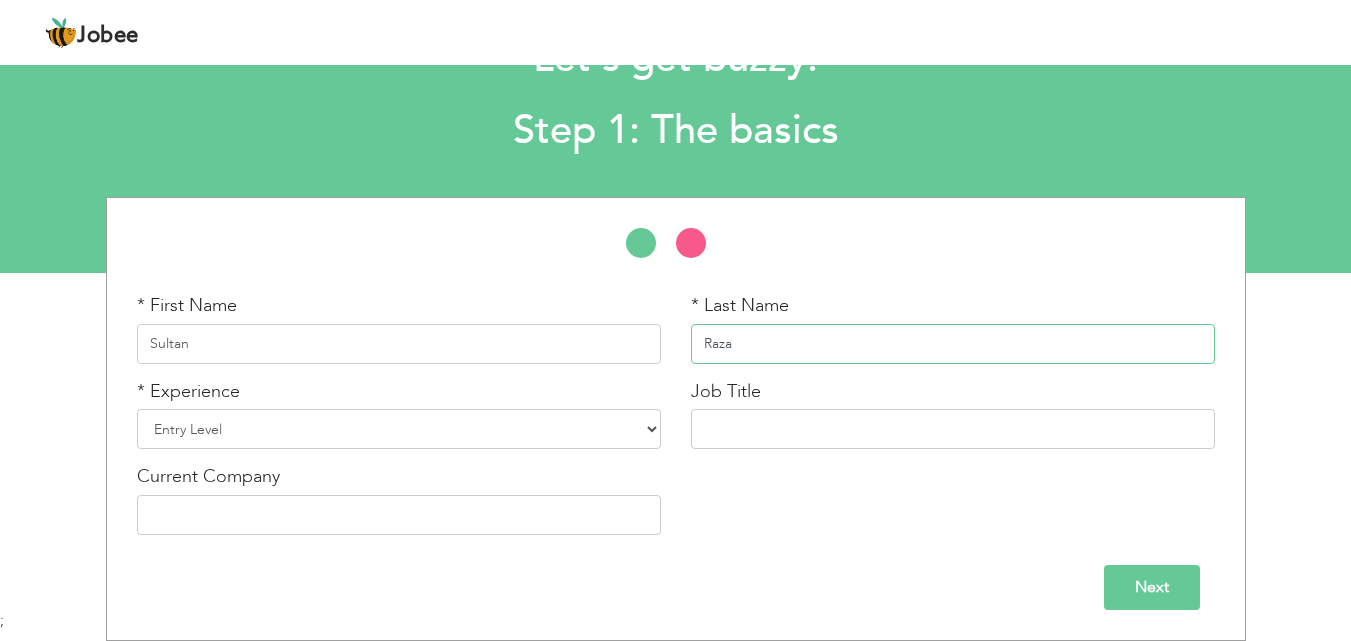 type on "Raza" 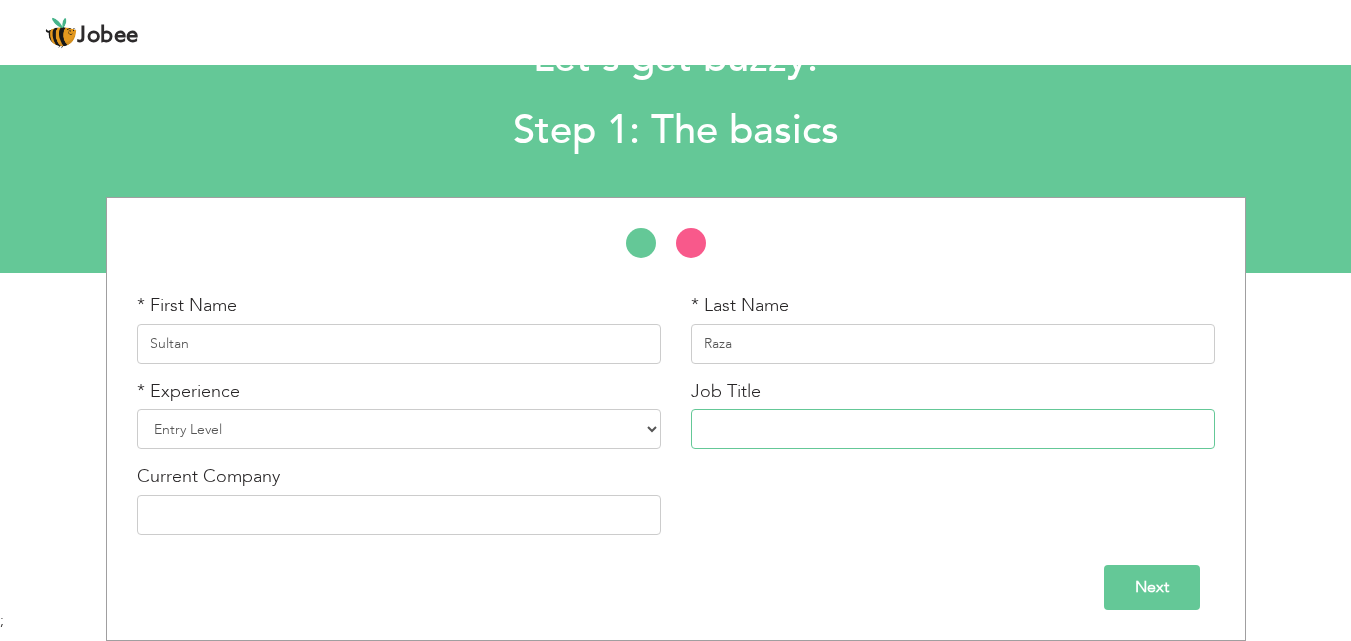 click at bounding box center [953, 429] 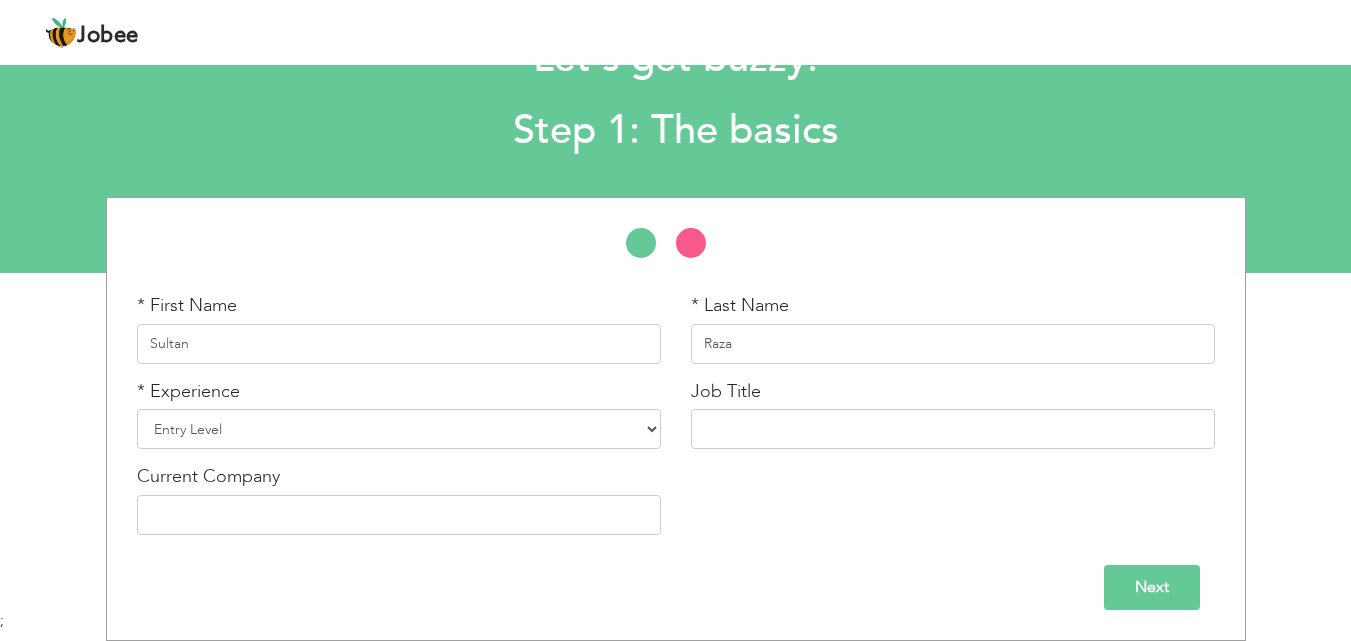 click on "Next" at bounding box center (1152, 587) 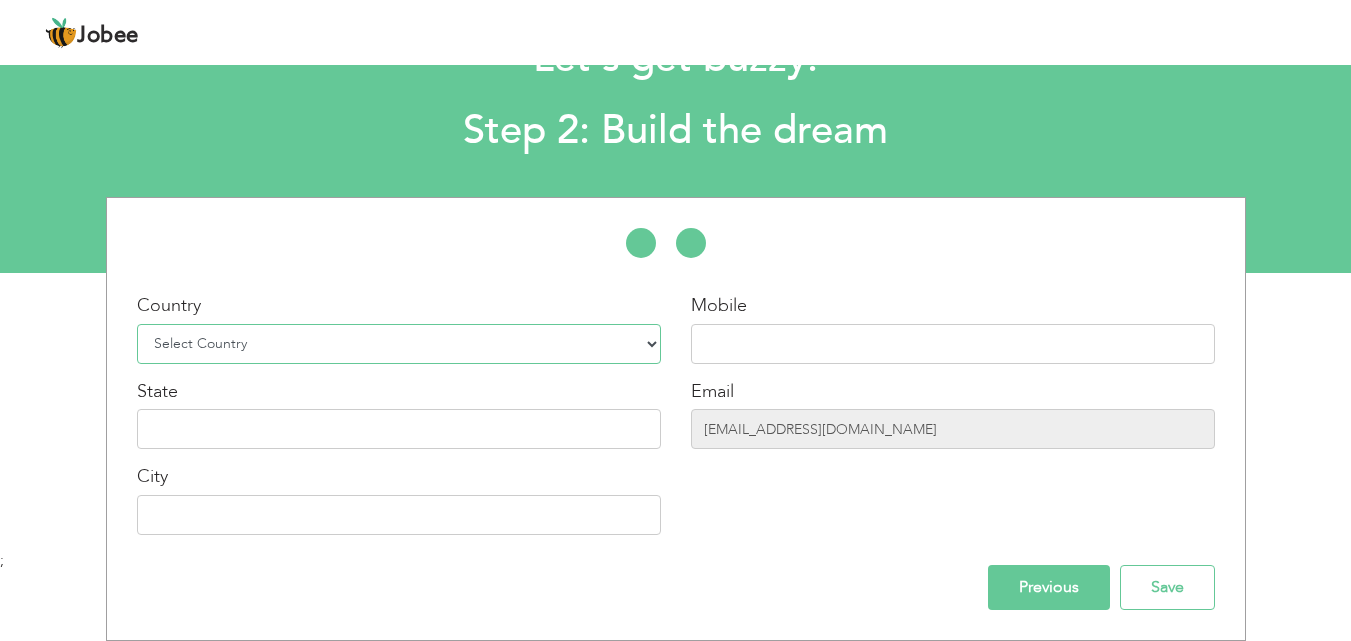 click on "Select Country
Afghanistan
Albania
Algeria
American Samoa
Andorra
Angola
Anguilla
Antarctica
Antigua and Barbuda
Argentina
Armenia
Aruba
Australia
Austria
Azerbaijan
Bahamas
Bahrain
Bangladesh
Barbados
Belarus
Belgium
Belize
Benin
Bermuda
Bhutan
Bolivia
Bosnia-Herzegovina
Botswana
Bouvet Island
Brazil
British Indian Ocean Territory
Brunei Darussalam
Bulgaria
Burkina Faso
Burundi
Cambodia
Cameroon
Canada
Cape Verde
Cayman Islands
Central African Republic
Chad
Chile
China
Christmas Island
Cocos (Keeling) Islands
Colombia
Comoros
Congo
Congo, Dem. Republic
Cook Islands
Costa Rica
Croatia
Cuba
Cyprus
Czech Rep
Denmark
Djibouti
Dominica
Dominican Republic
Ecuador
Egypt
El Salvador
Equatorial Guinea
Eritrea
Estonia
Ethiopia
European Union
Falkland Islands (Malvinas)
Faroe Islands
Fiji
Finland
France
French Guiana
French Southern Territories
Gabon
Gambia
Georgia" at bounding box center (399, 344) 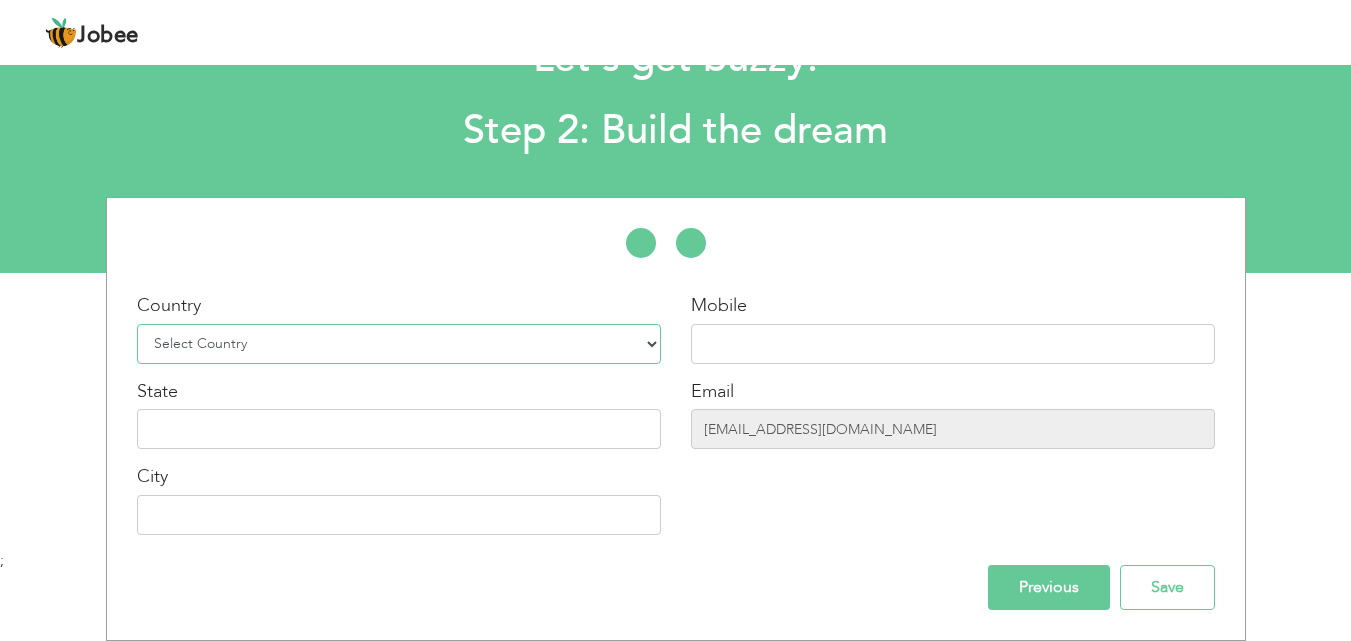 select on "166" 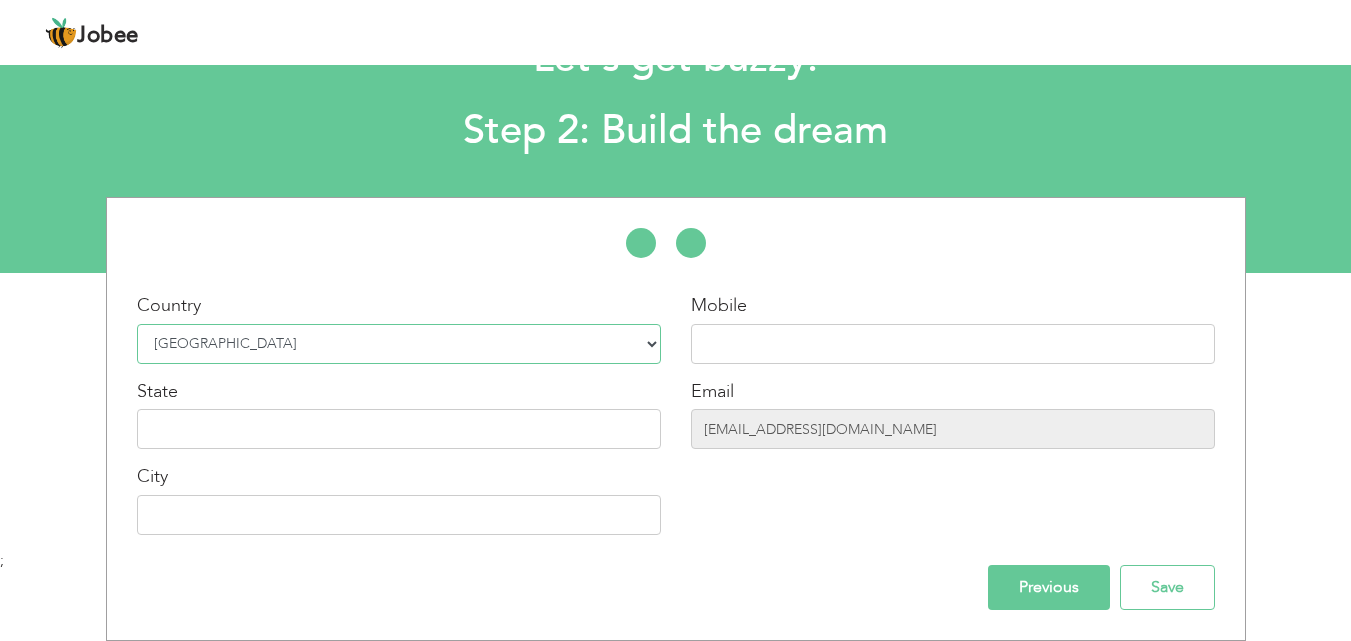 click on "Select Country
Afghanistan
Albania
Algeria
American Samoa
Andorra
Angola
Anguilla
Antarctica
Antigua and Barbuda
Argentina
Armenia
Aruba
Australia
Austria
Azerbaijan
Bahamas
Bahrain
Bangladesh
Barbados
Belarus
Belgium
Belize
Benin
Bermuda
Bhutan
Bolivia
Bosnia-Herzegovina
Botswana
Bouvet Island
Brazil
British Indian Ocean Territory
Brunei Darussalam
Bulgaria
Burkina Faso
Burundi
Cambodia
Cameroon
Canada
Cape Verde
Cayman Islands
Central African Republic
Chad
Chile
China
Christmas Island
Cocos (Keeling) Islands
Colombia
Comoros
Congo
Congo, Dem. Republic
Cook Islands
Costa Rica
Croatia
Cuba
Cyprus
Czech Rep
Denmark
Djibouti
Dominica
Dominican Republic
Ecuador
Egypt
El Salvador
Equatorial Guinea
Eritrea
Estonia
Ethiopia
European Union
Falkland Islands (Malvinas)
Faroe Islands
Fiji
Finland
France
French Guiana
French Southern Territories
Gabon
Gambia
Georgia" at bounding box center (399, 344) 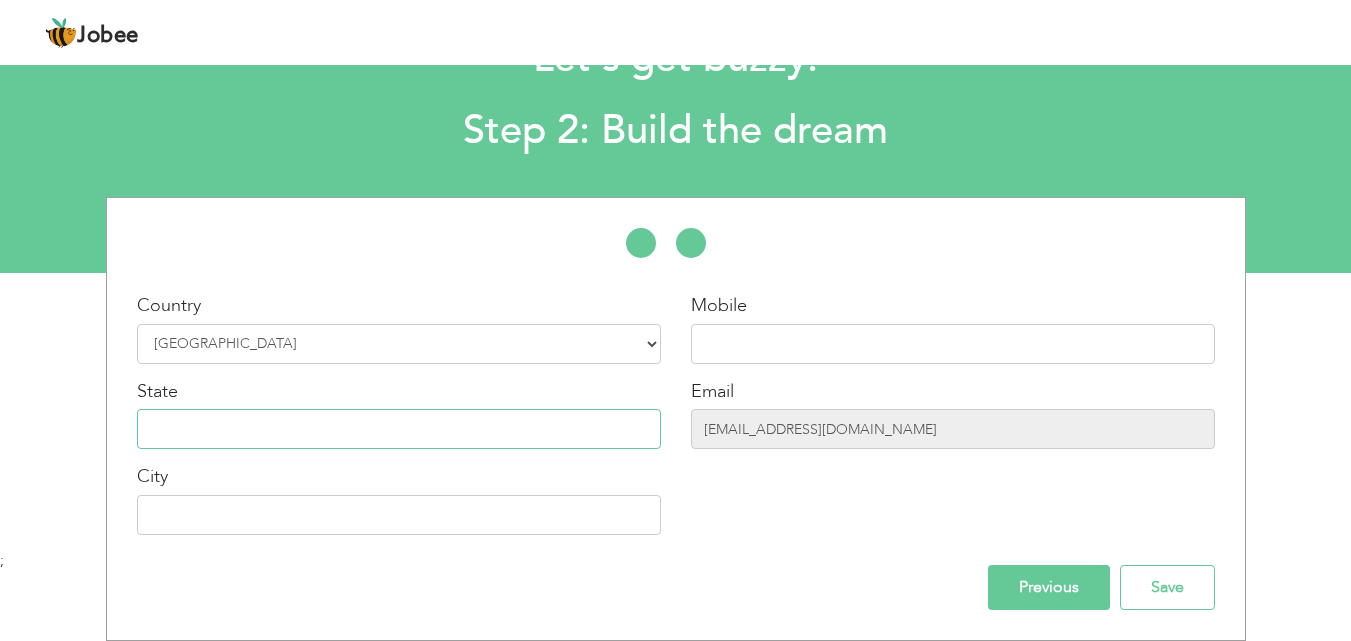 click at bounding box center [399, 429] 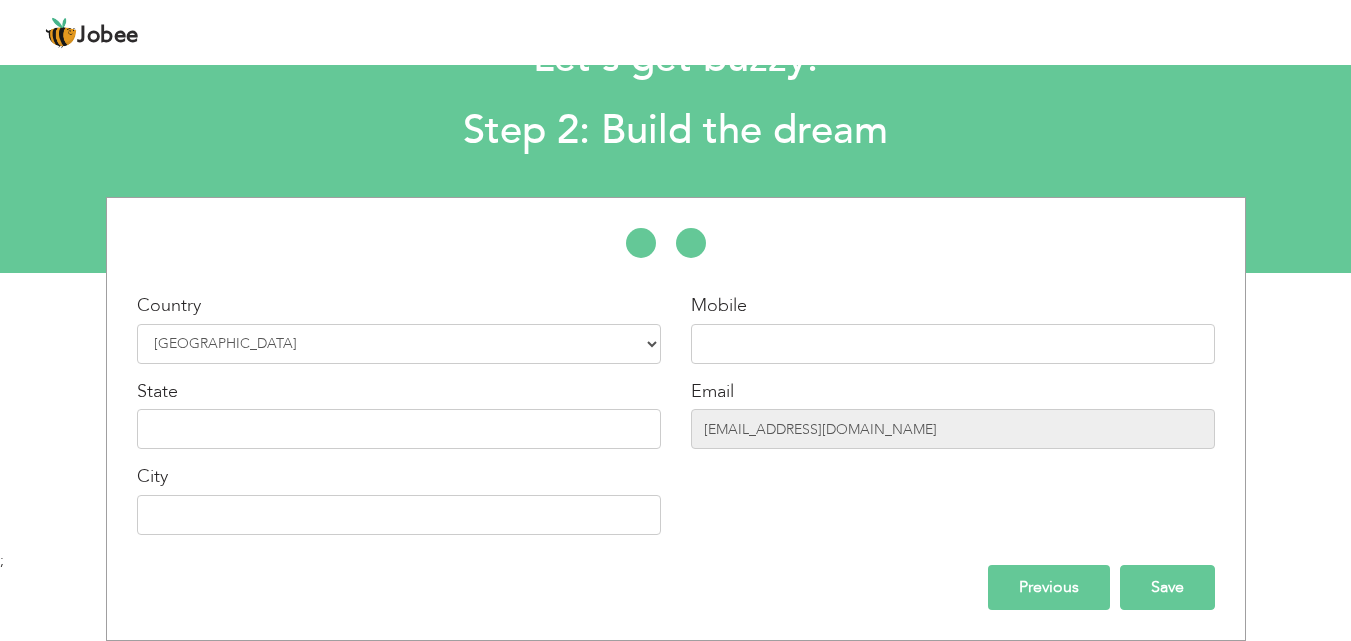 click on "Save" at bounding box center (1167, 587) 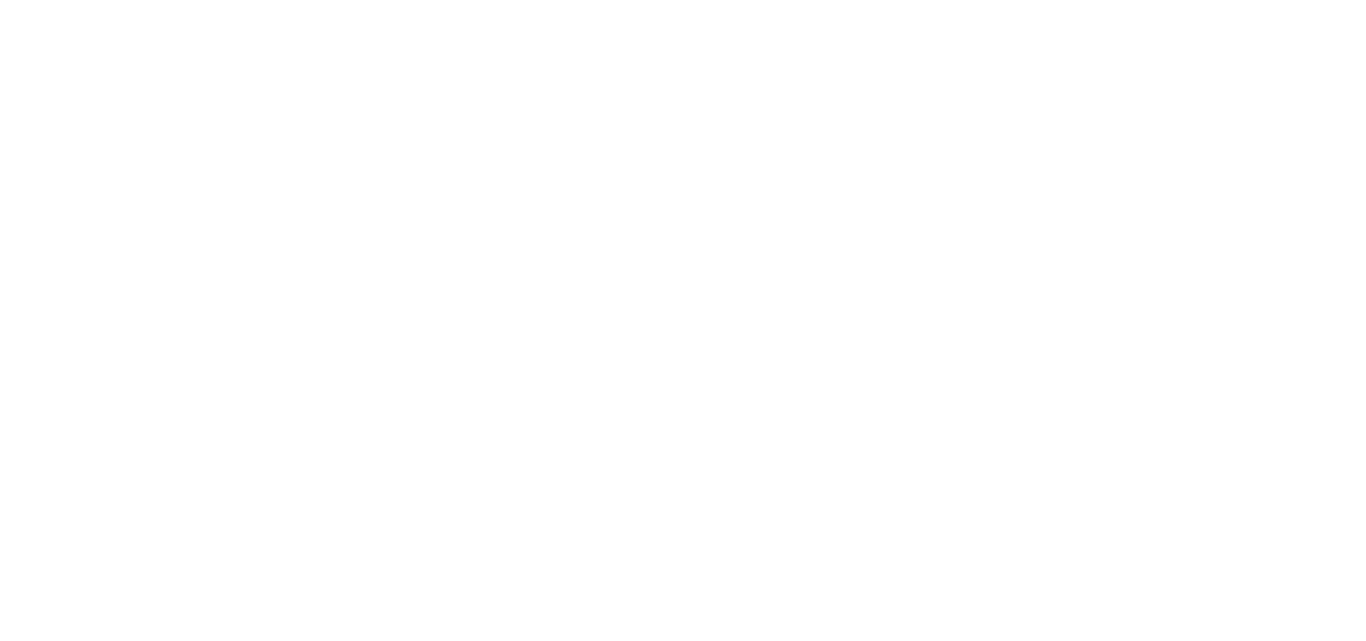 scroll, scrollTop: 0, scrollLeft: 0, axis: both 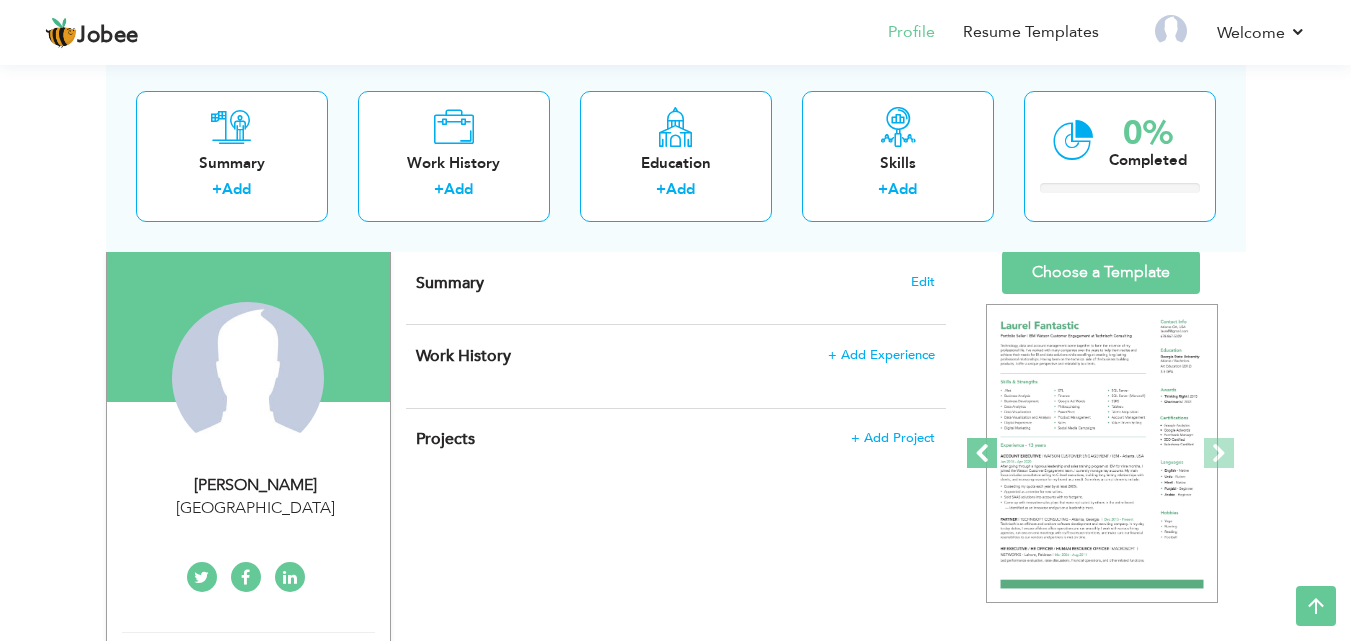 click at bounding box center (982, 453) 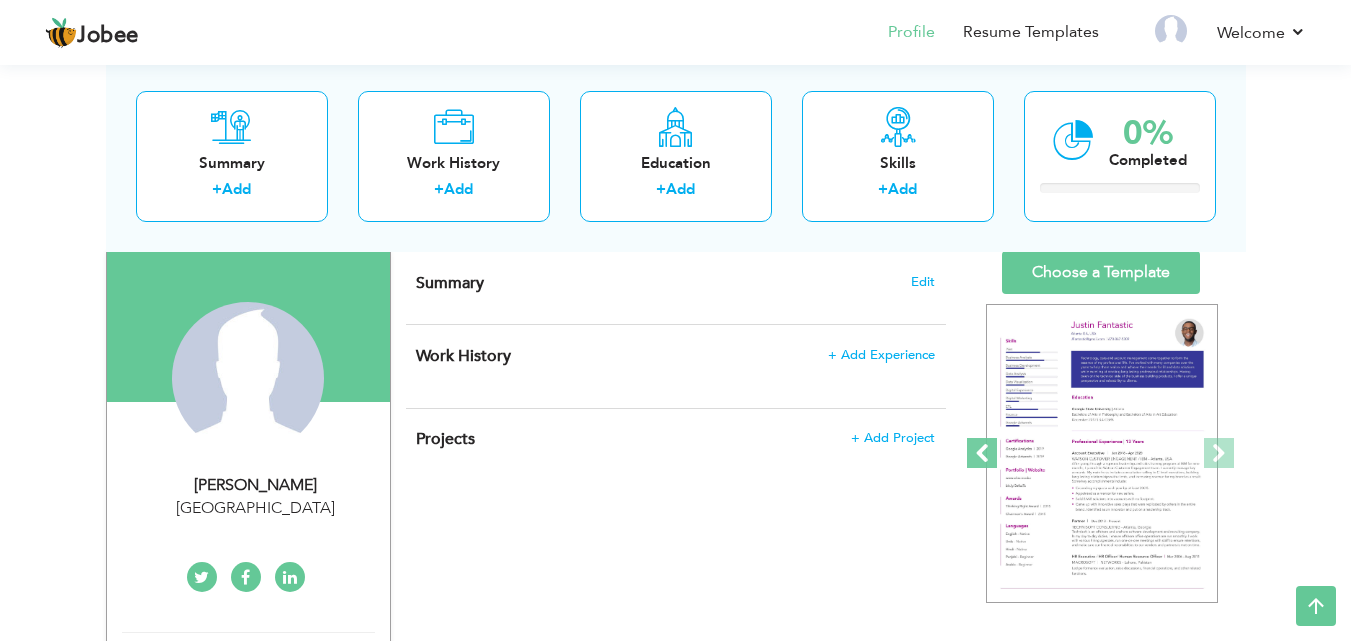 click at bounding box center [982, 453] 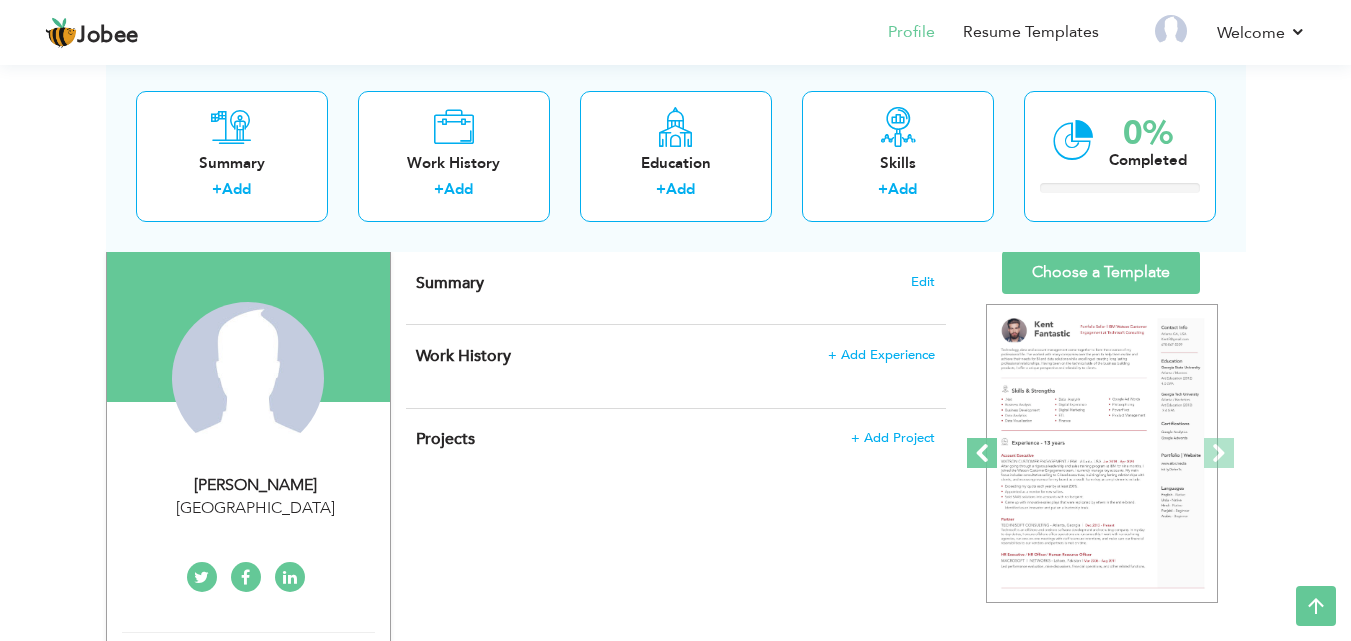 click at bounding box center (982, 453) 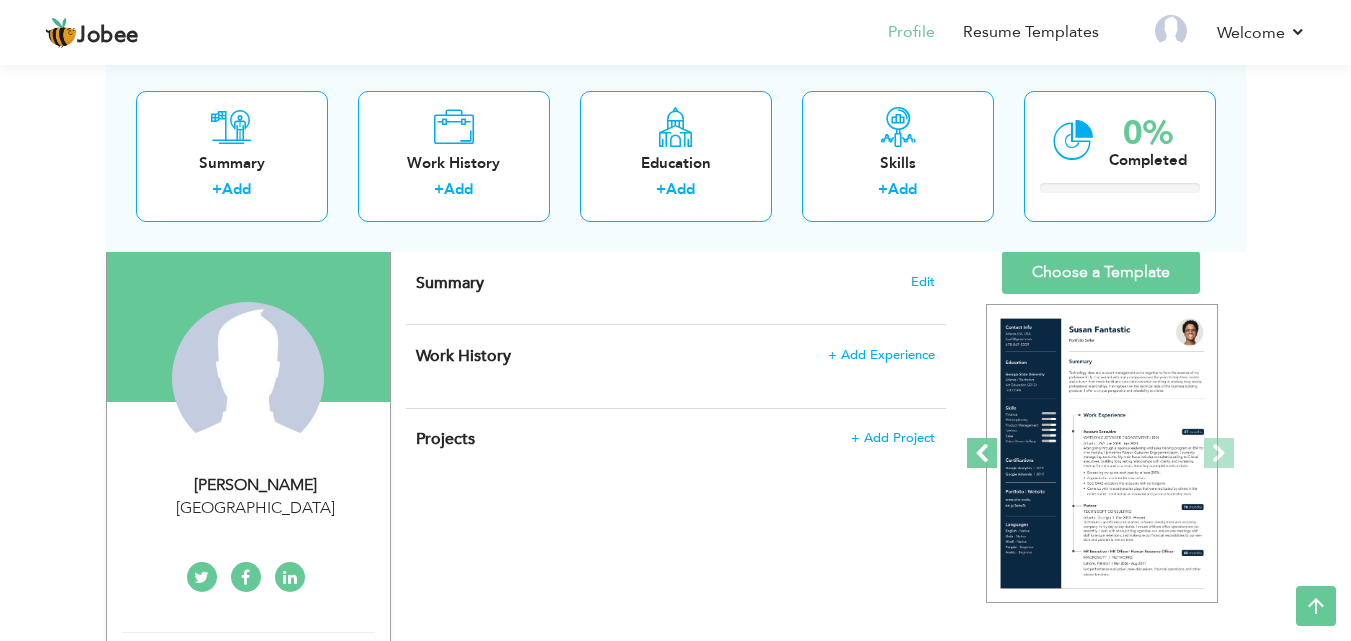 click at bounding box center (982, 453) 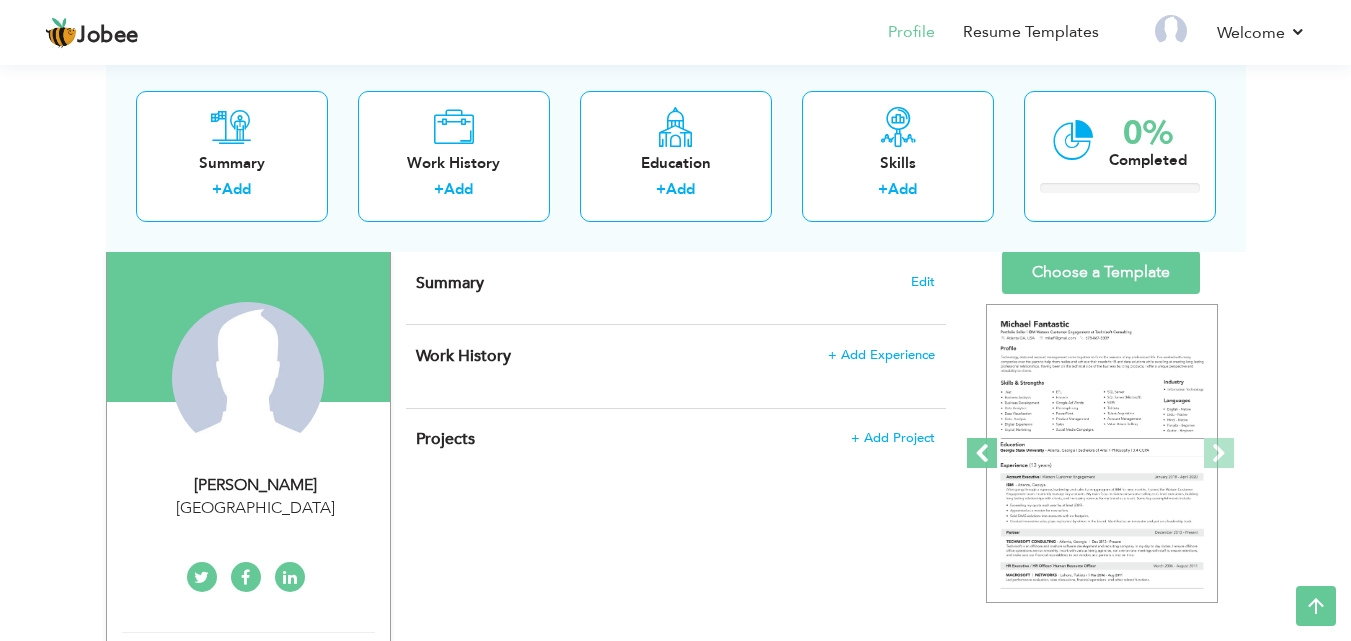 click at bounding box center (982, 453) 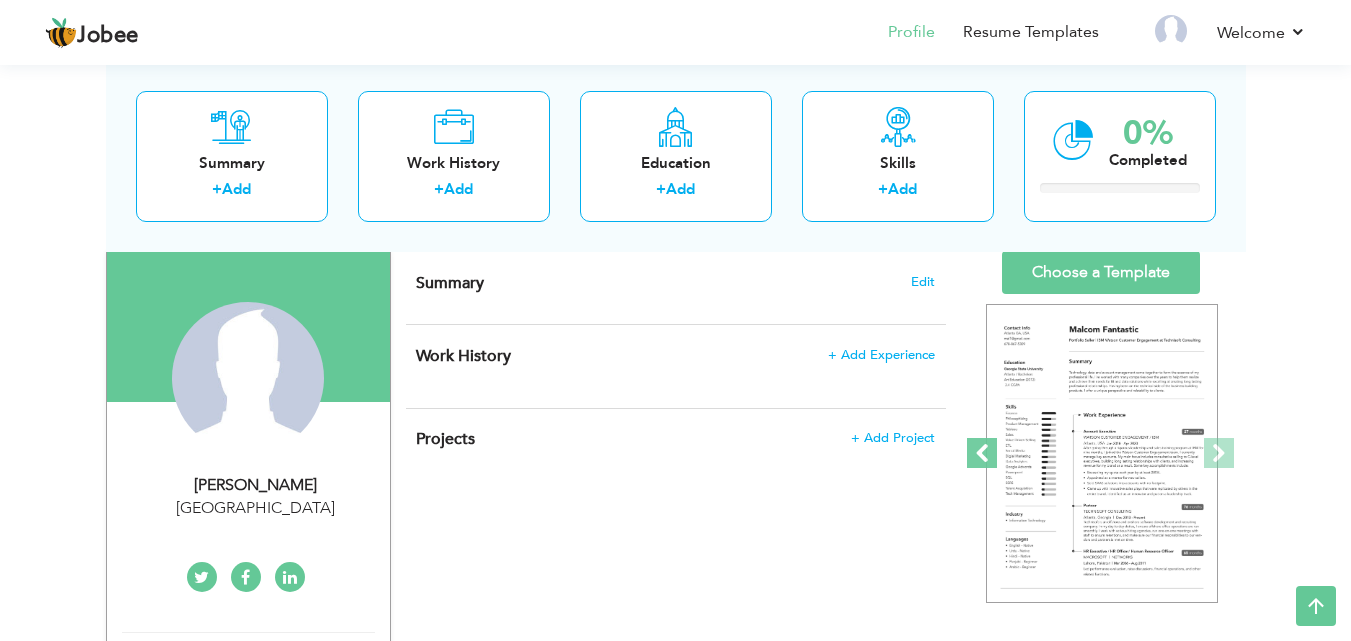 click at bounding box center (982, 453) 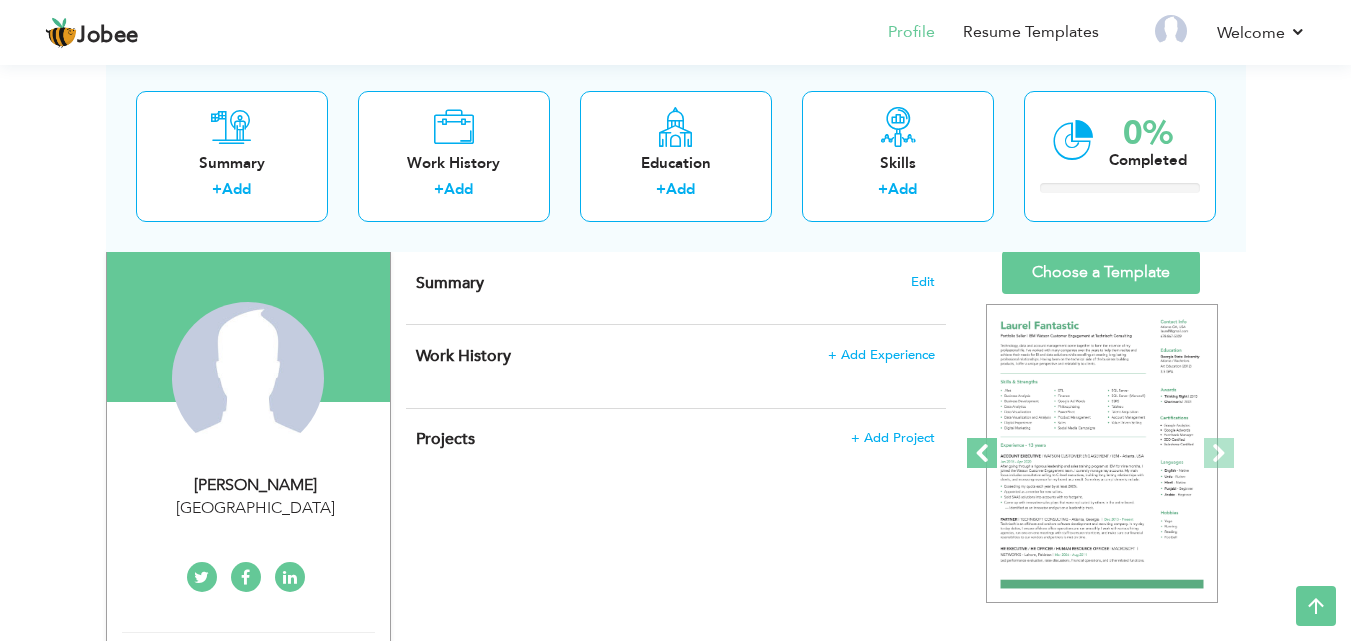 click at bounding box center [982, 453] 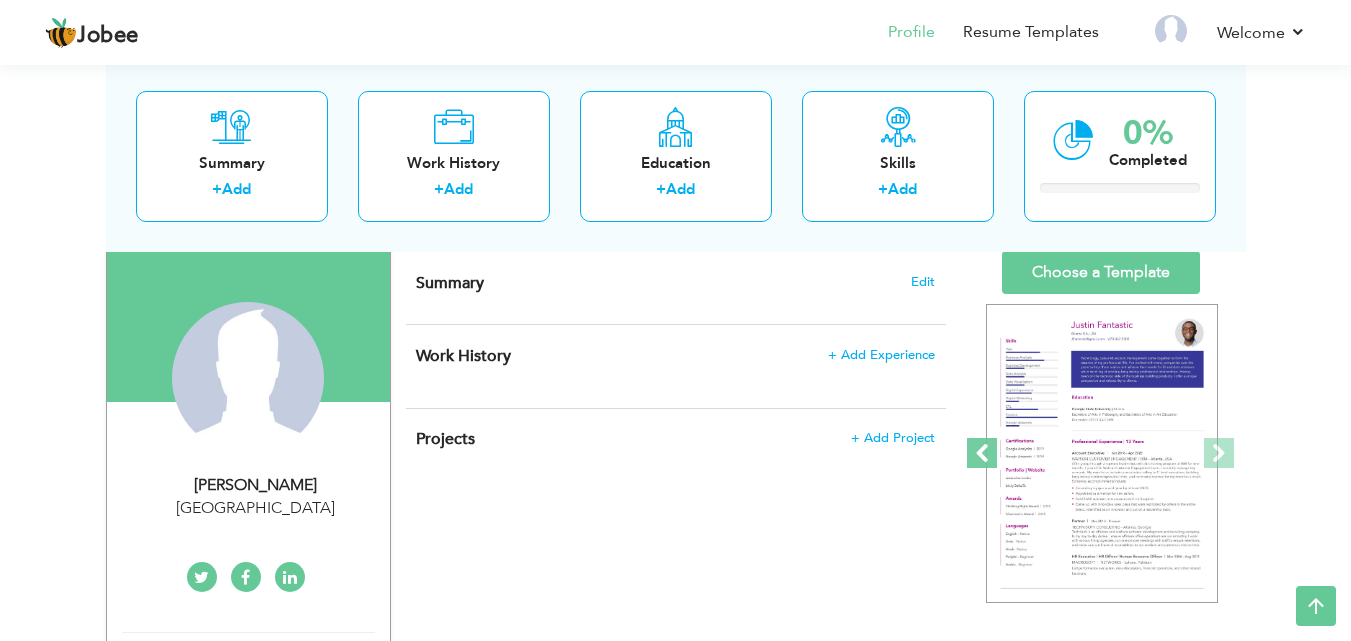 click at bounding box center (982, 453) 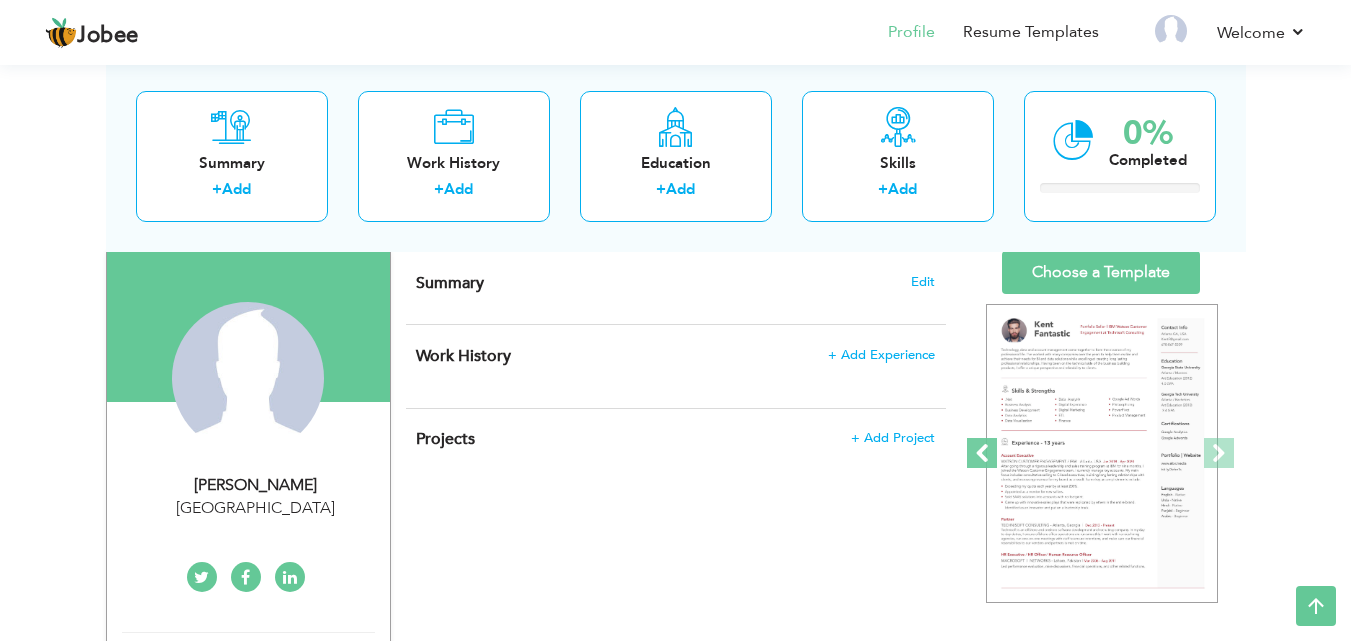 click at bounding box center (982, 453) 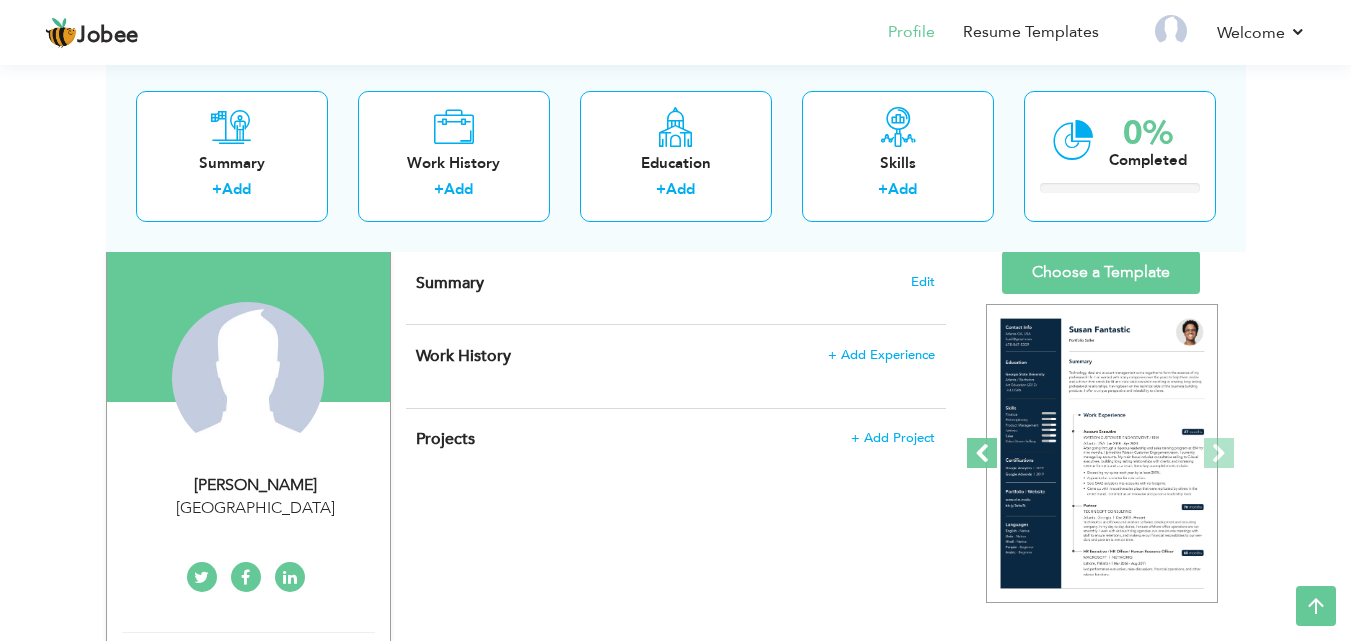 click at bounding box center (982, 453) 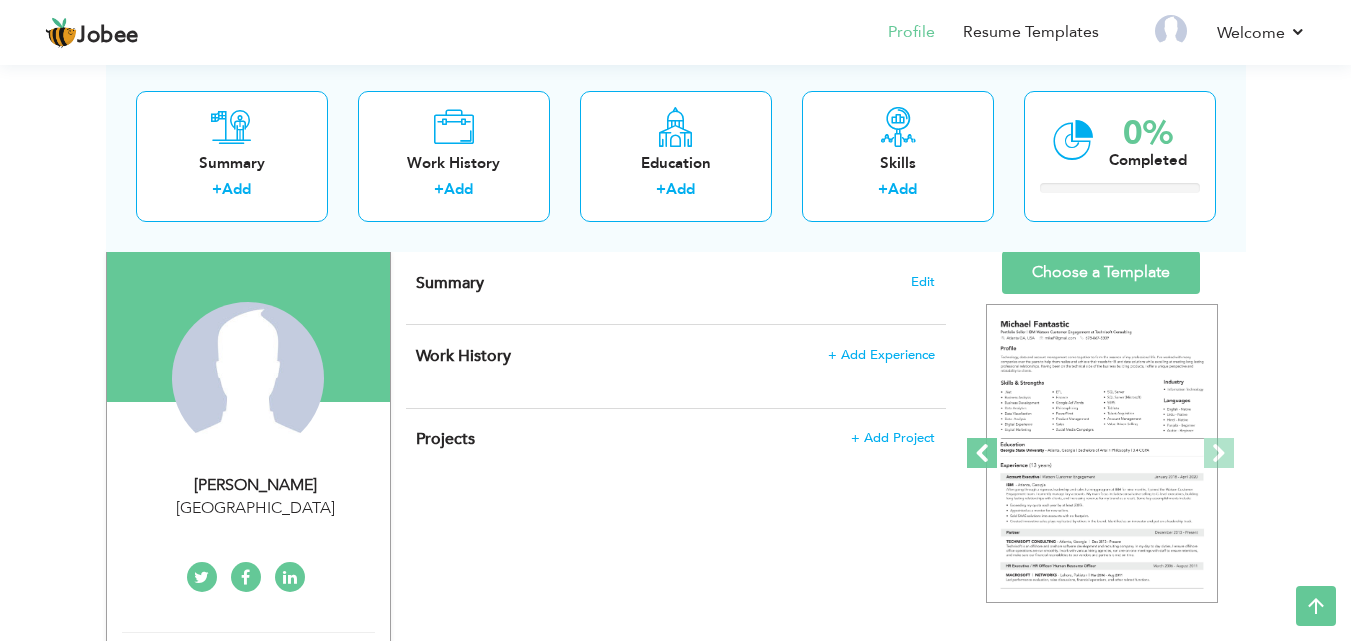 click at bounding box center [982, 453] 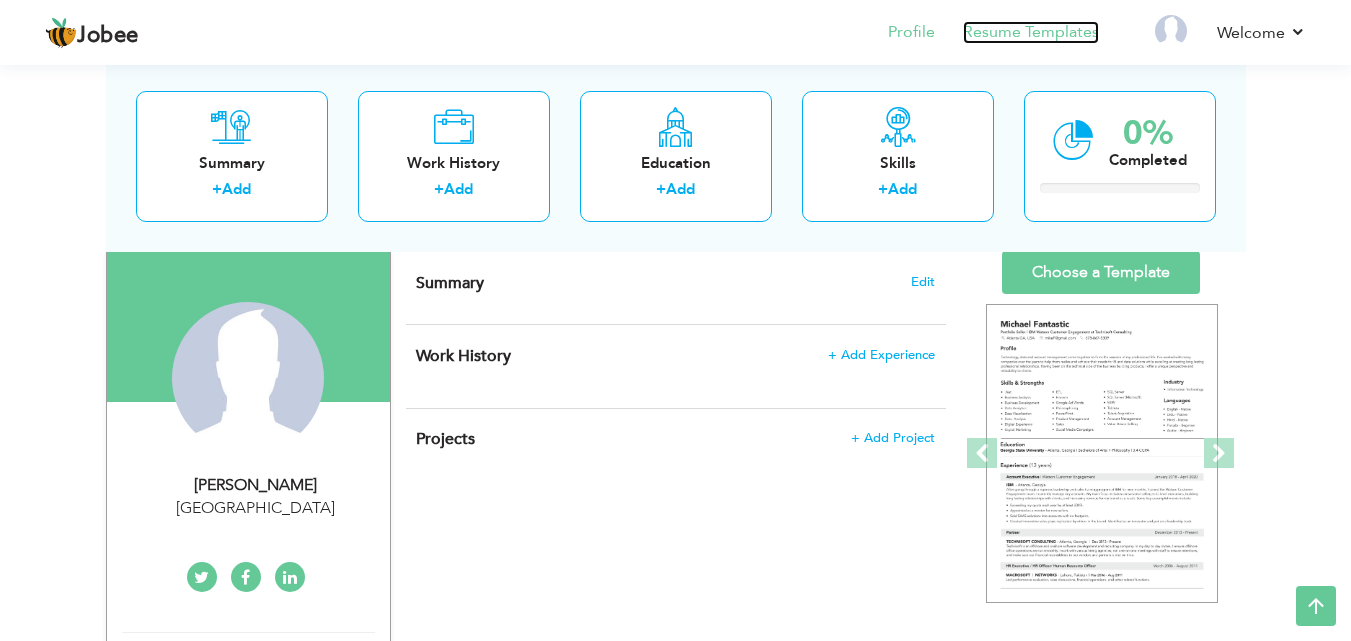 click on "Resume Templates" at bounding box center [1031, 32] 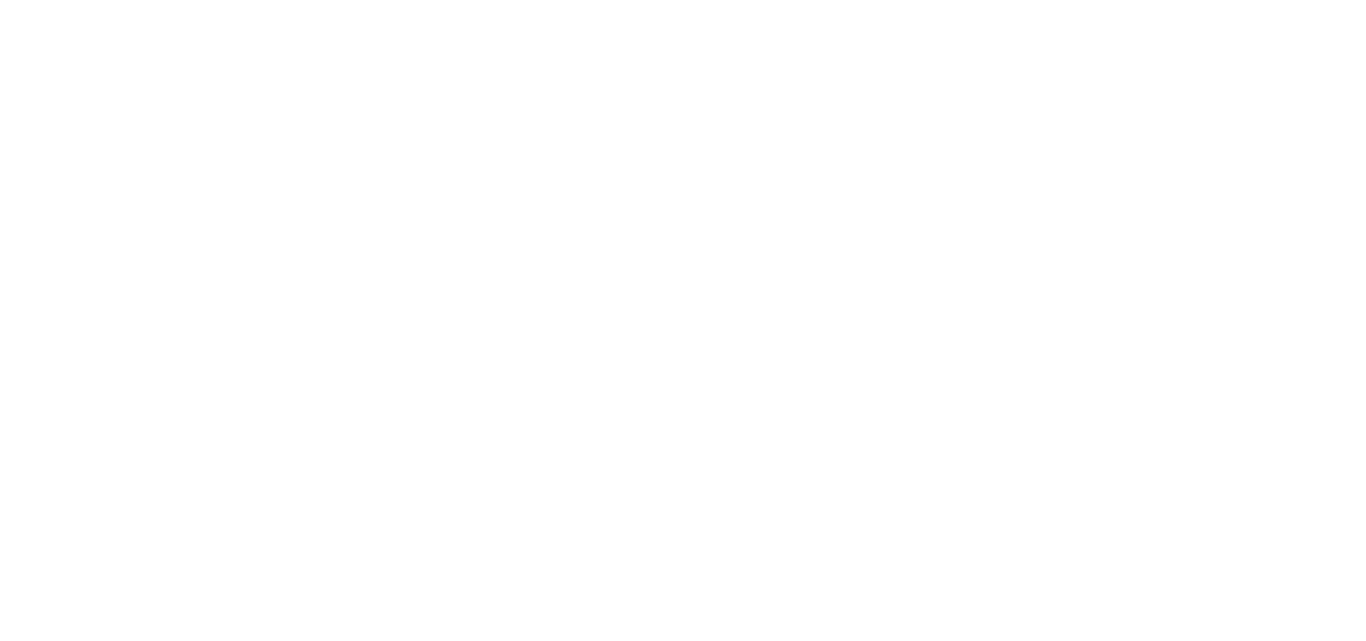 scroll, scrollTop: 0, scrollLeft: 0, axis: both 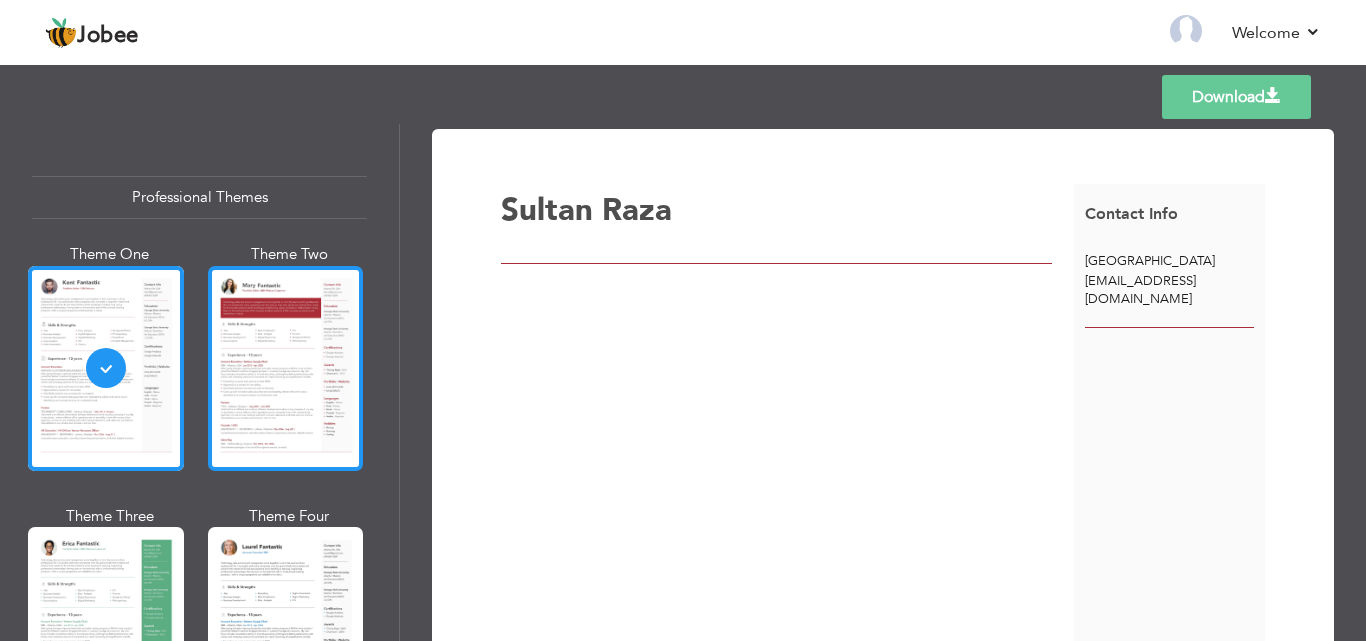 click at bounding box center (286, 368) 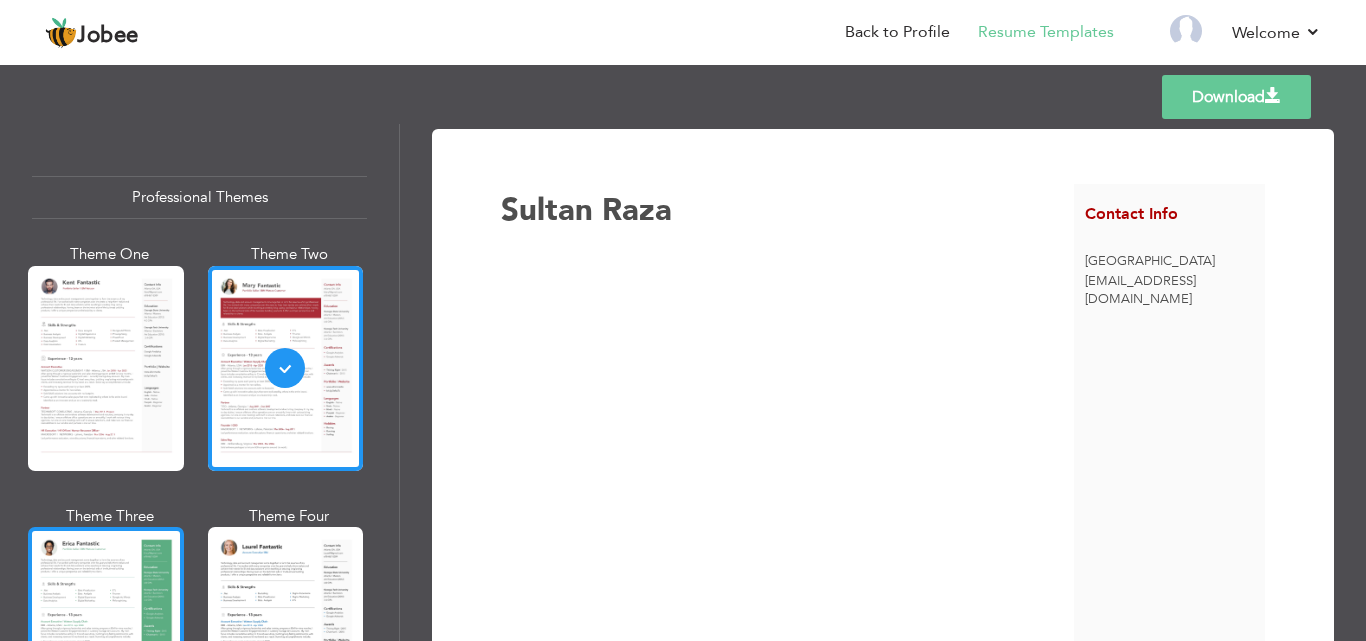 click at bounding box center (106, 629) 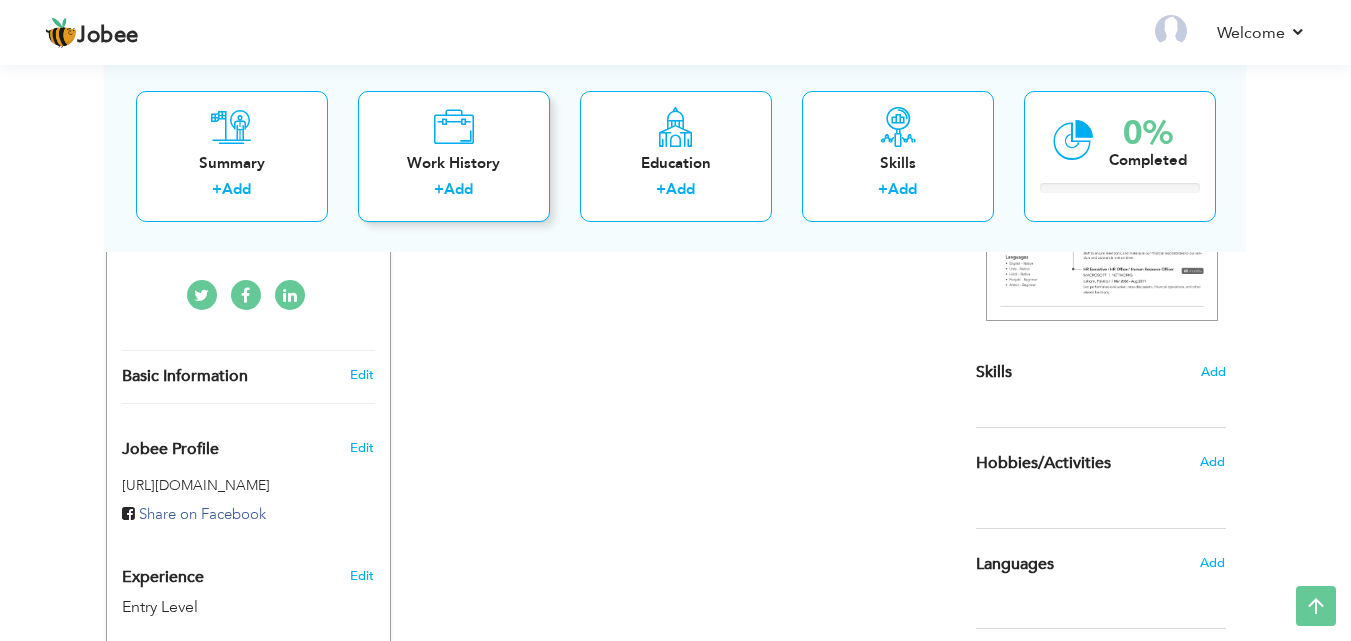 click on "Add" at bounding box center (458, 189) 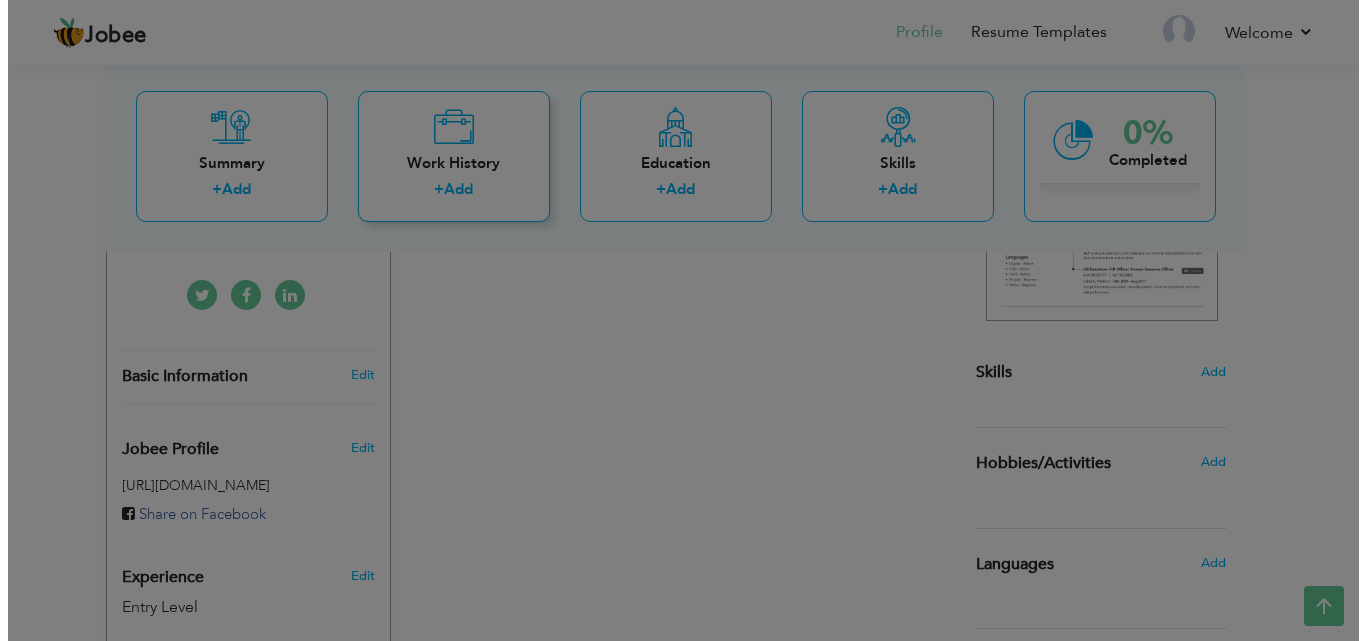 scroll, scrollTop: 126, scrollLeft: 0, axis: vertical 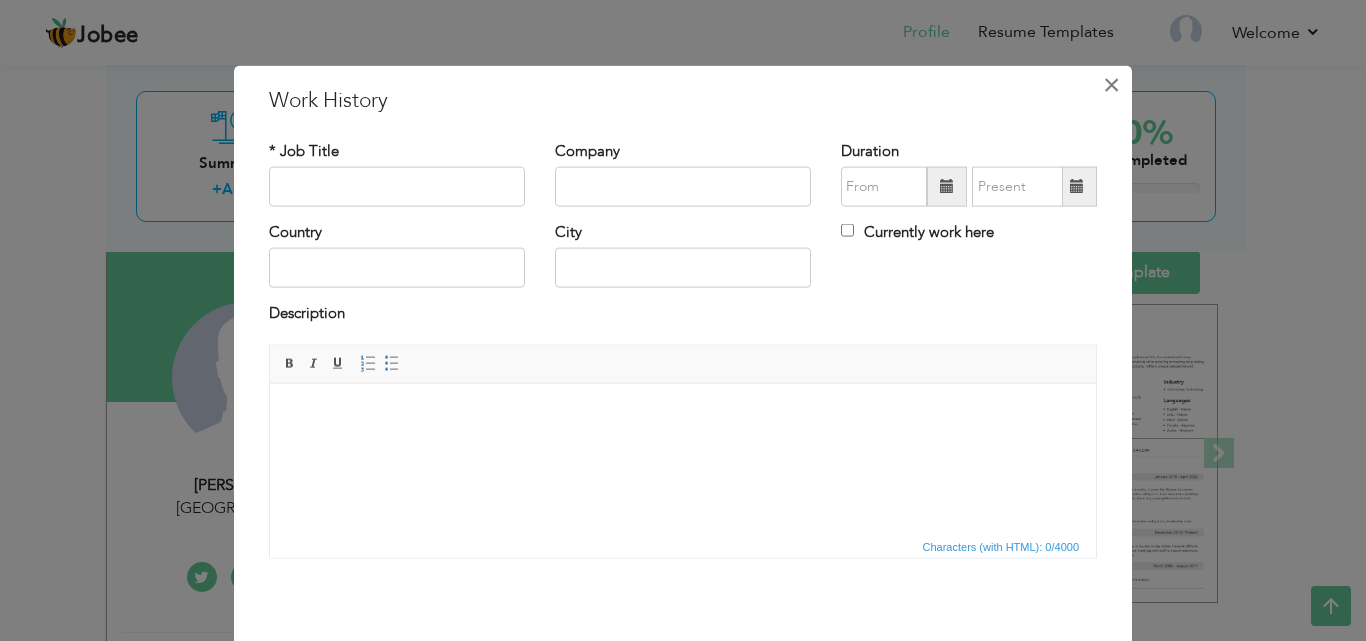 click on "×" at bounding box center [1111, 84] 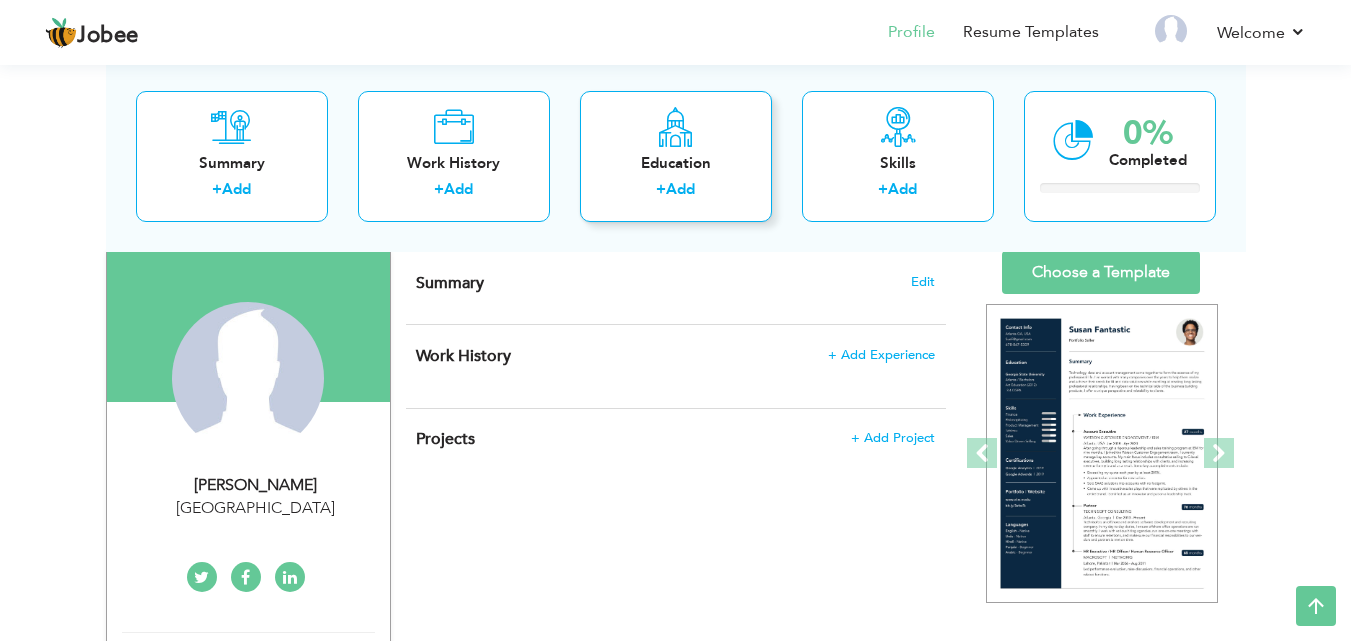 click on "+  Add" at bounding box center (676, 192) 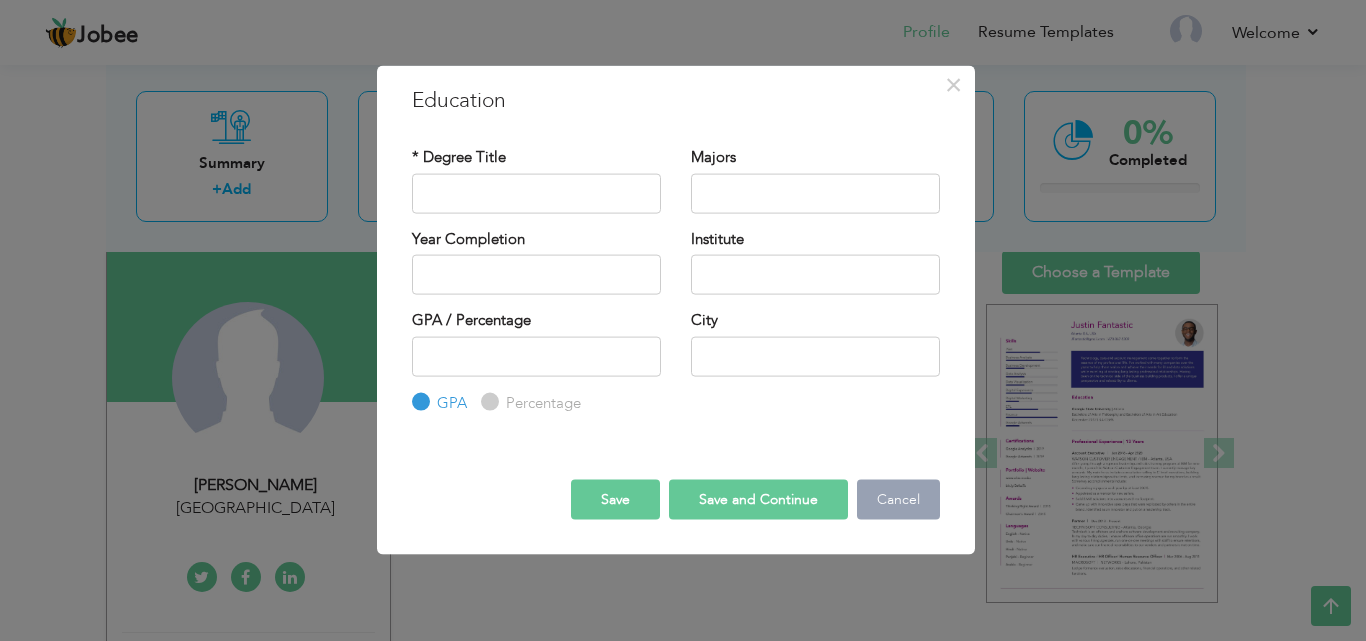 click on "Cancel" at bounding box center [898, 500] 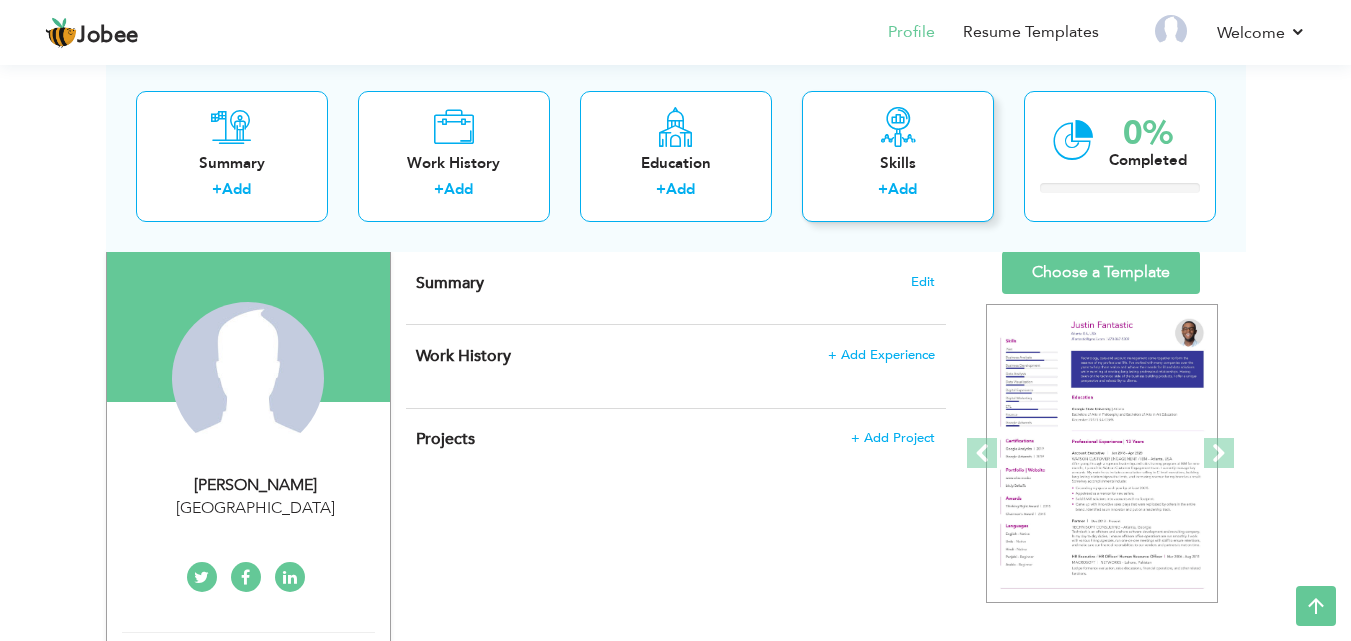 click on "+  Add" at bounding box center [898, 192] 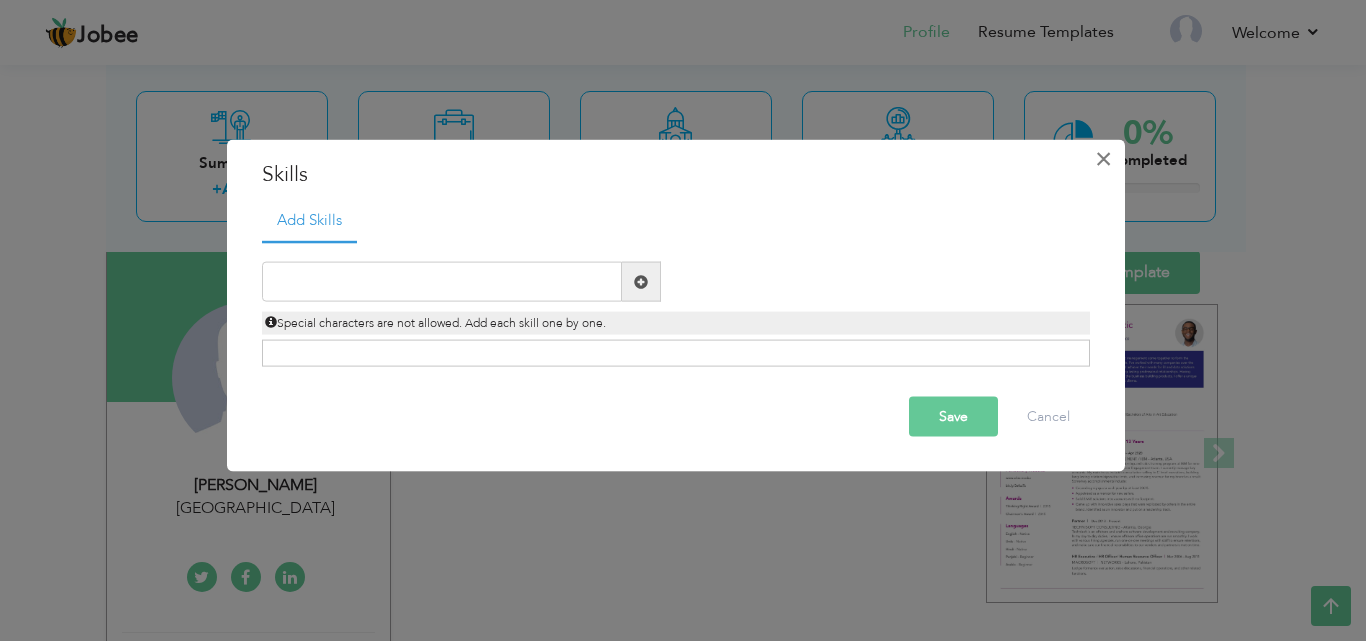 click on "×" at bounding box center (1103, 158) 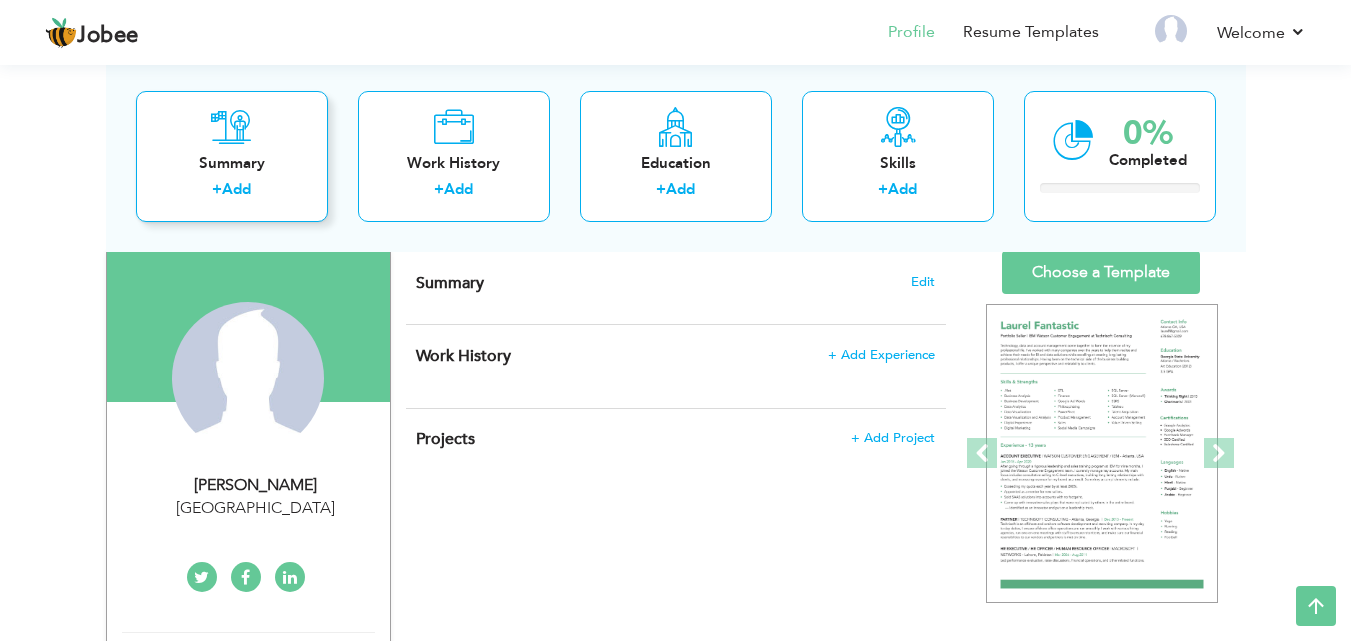 click on "+  Add" at bounding box center [232, 192] 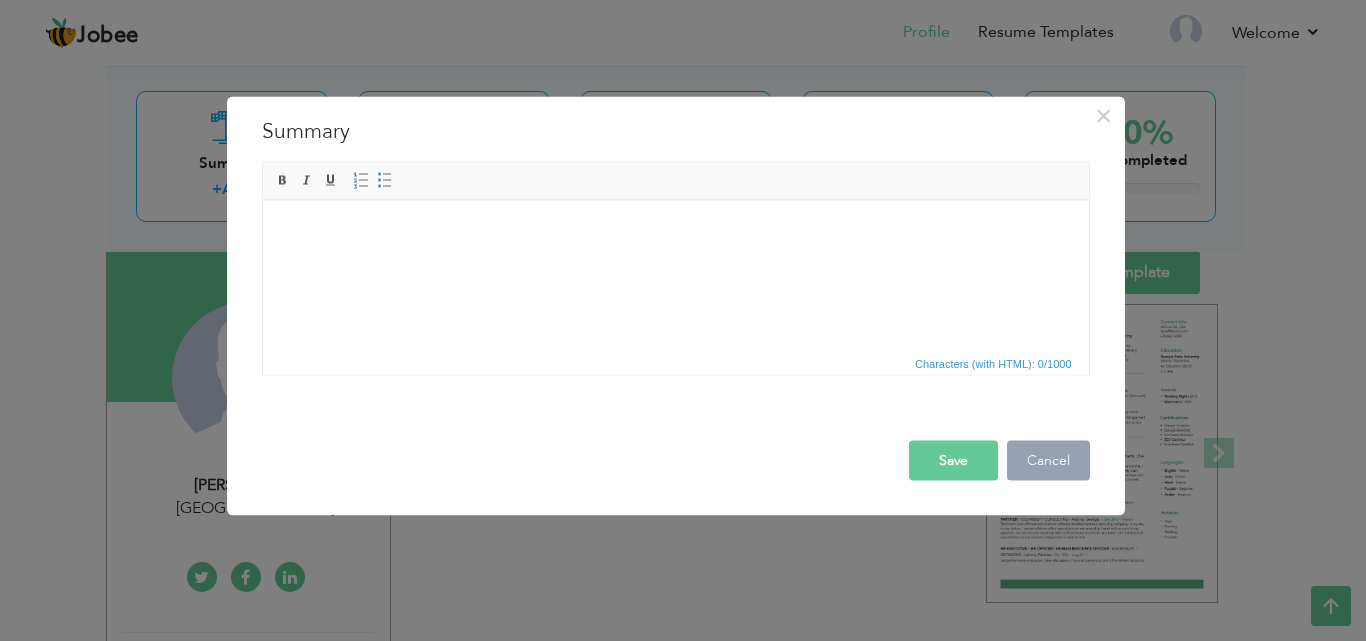 click on "Cancel" at bounding box center [1048, 460] 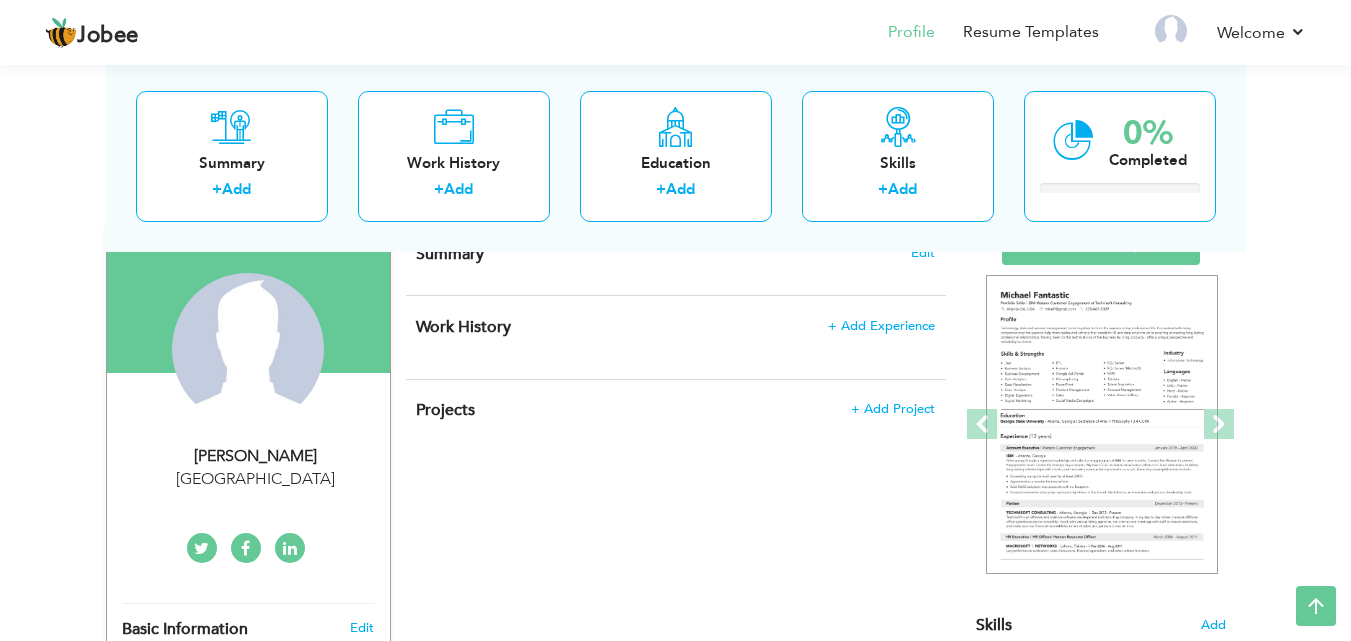 scroll, scrollTop: 126, scrollLeft: 0, axis: vertical 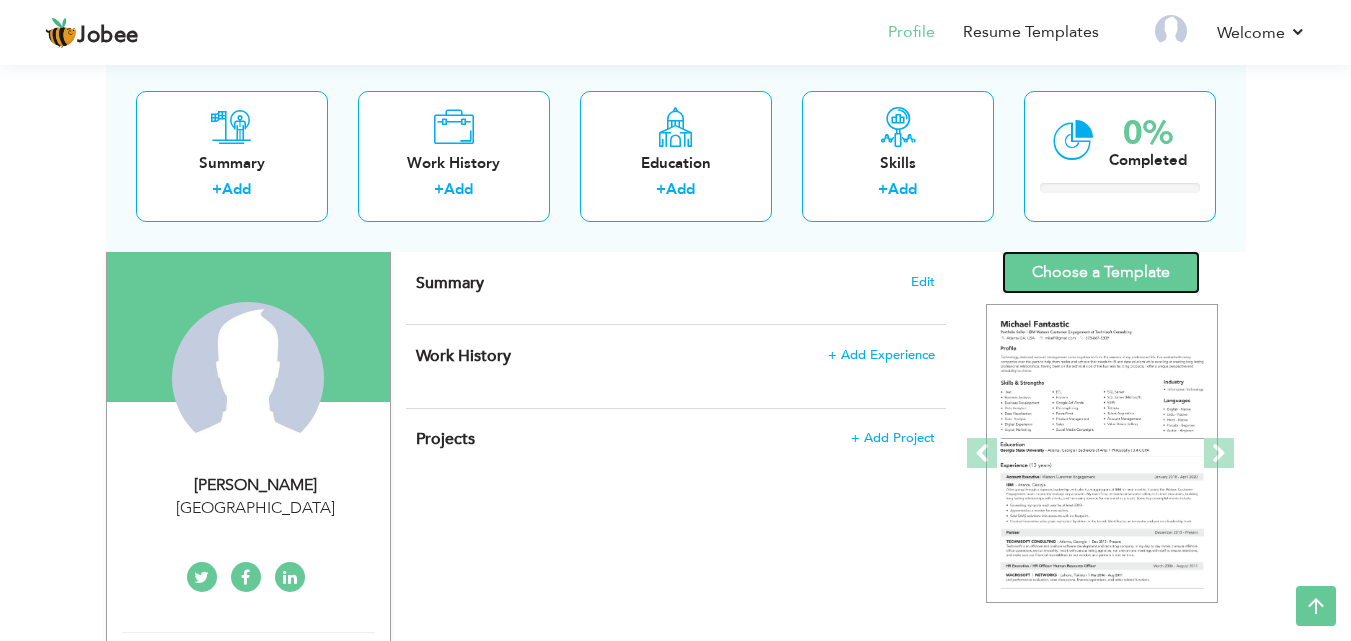click on "Choose a Template" at bounding box center (1101, 272) 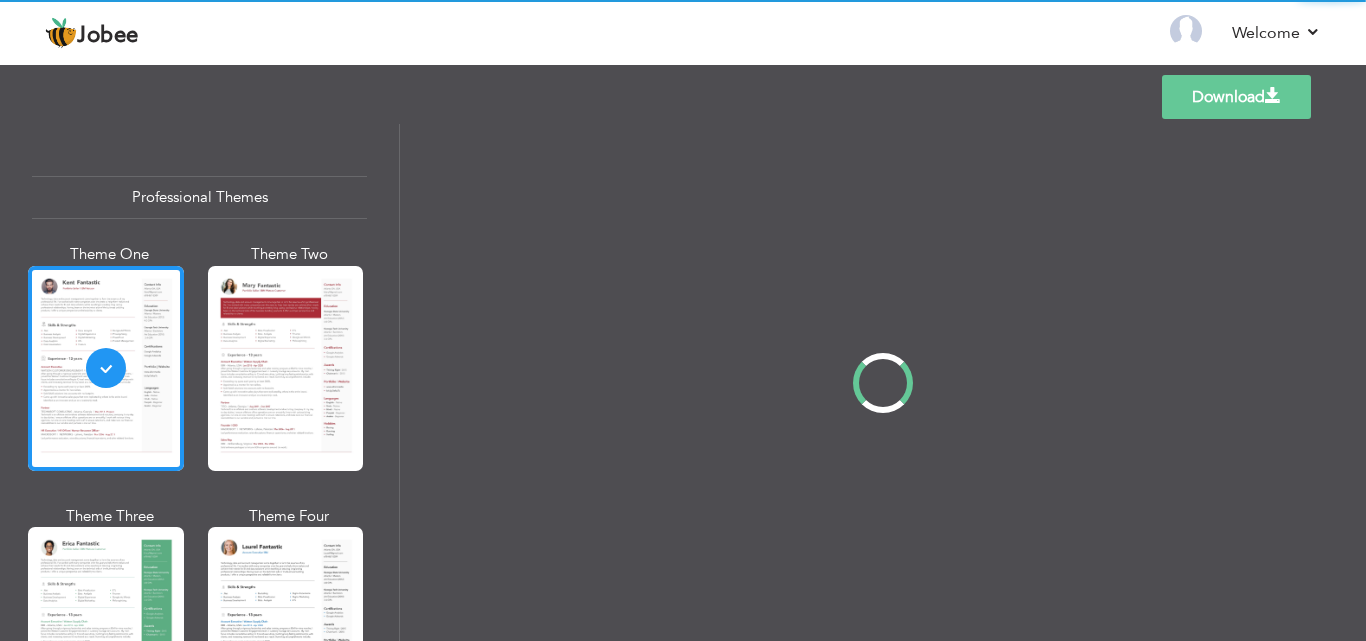 scroll, scrollTop: 0, scrollLeft: 0, axis: both 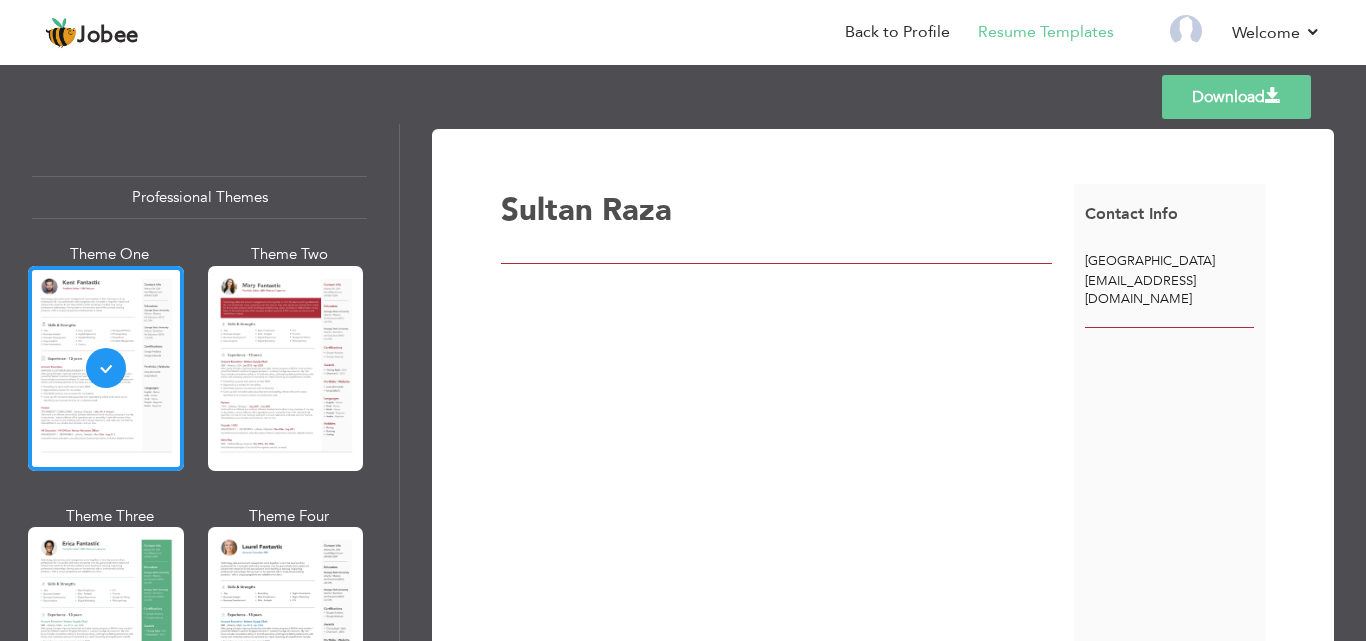 click on "Professional Themes" at bounding box center [199, 197] 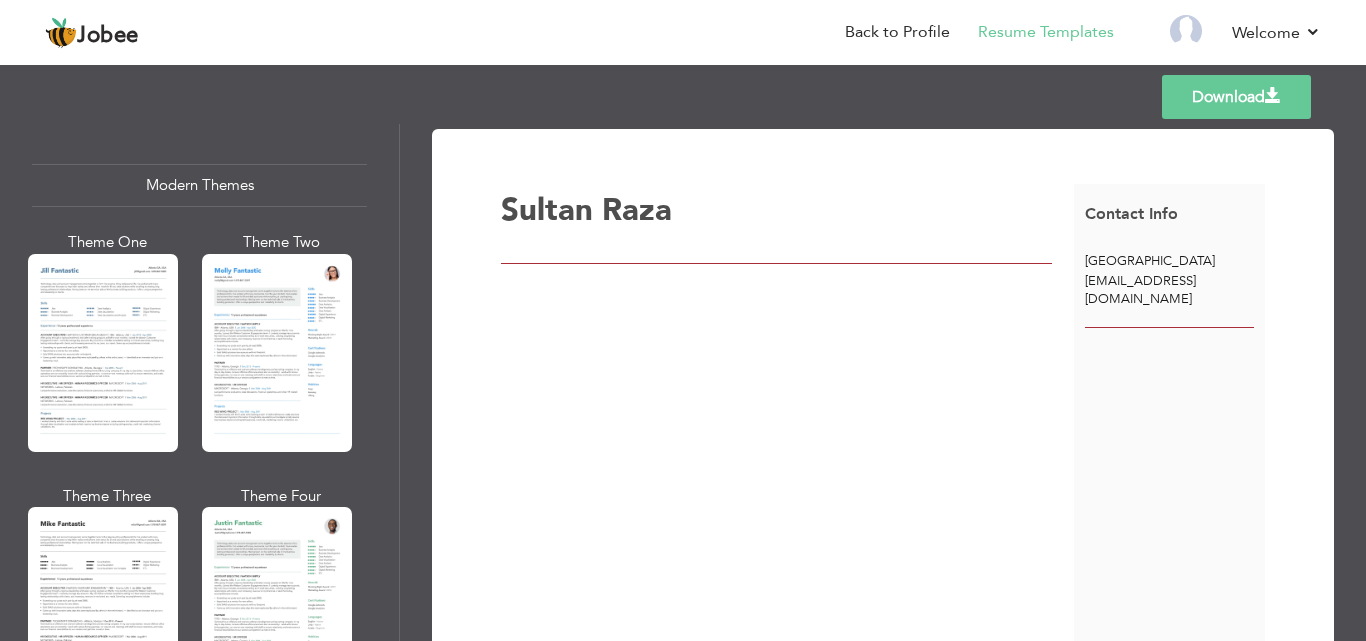 scroll, scrollTop: 900, scrollLeft: 0, axis: vertical 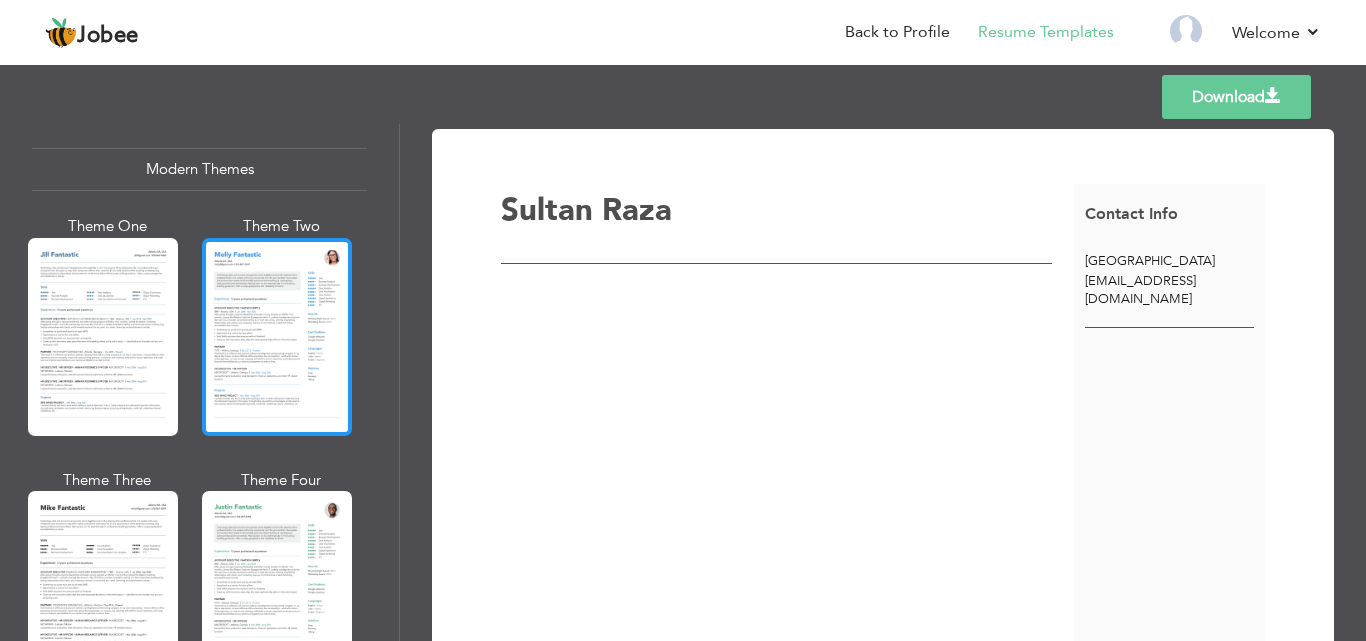 click at bounding box center [277, 337] 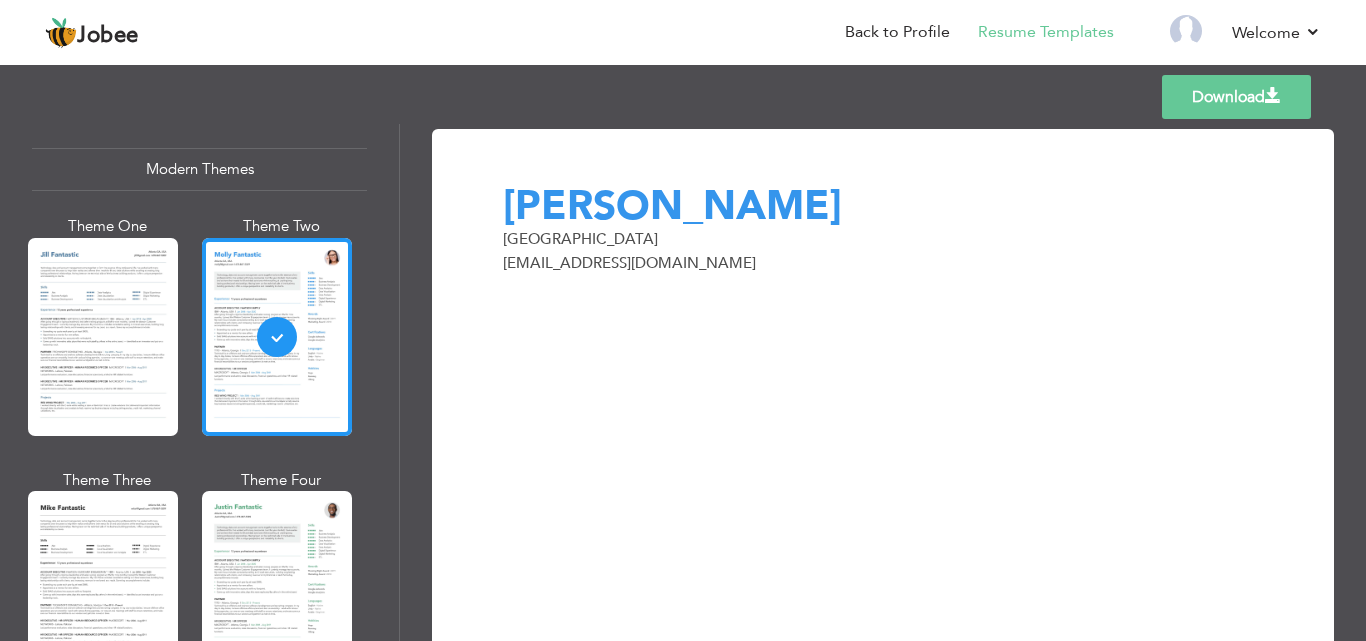 click at bounding box center [883, 264] 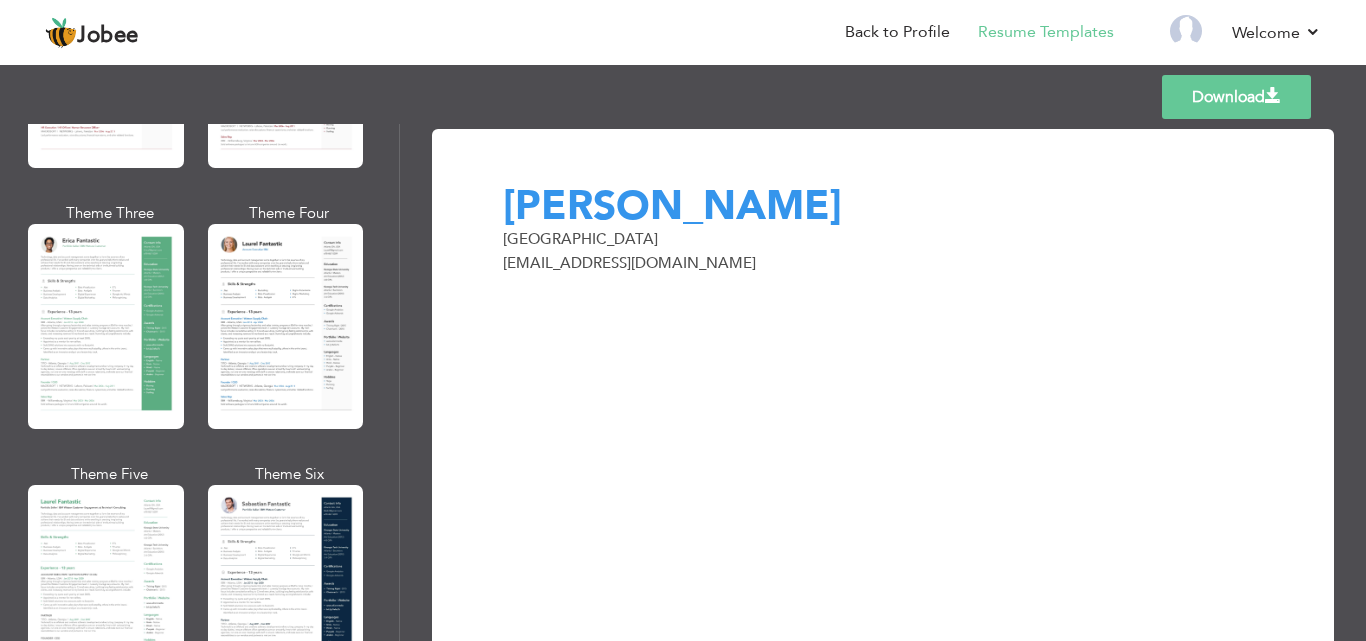 scroll, scrollTop: 300, scrollLeft: 0, axis: vertical 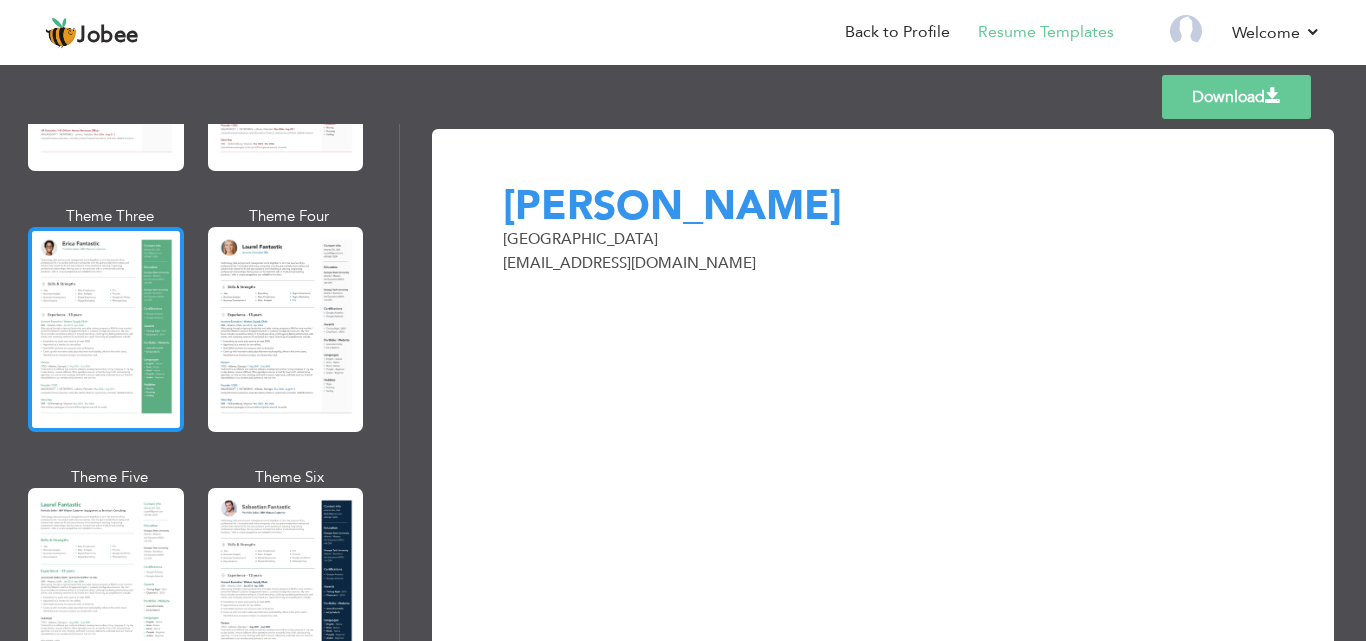 click at bounding box center (106, 329) 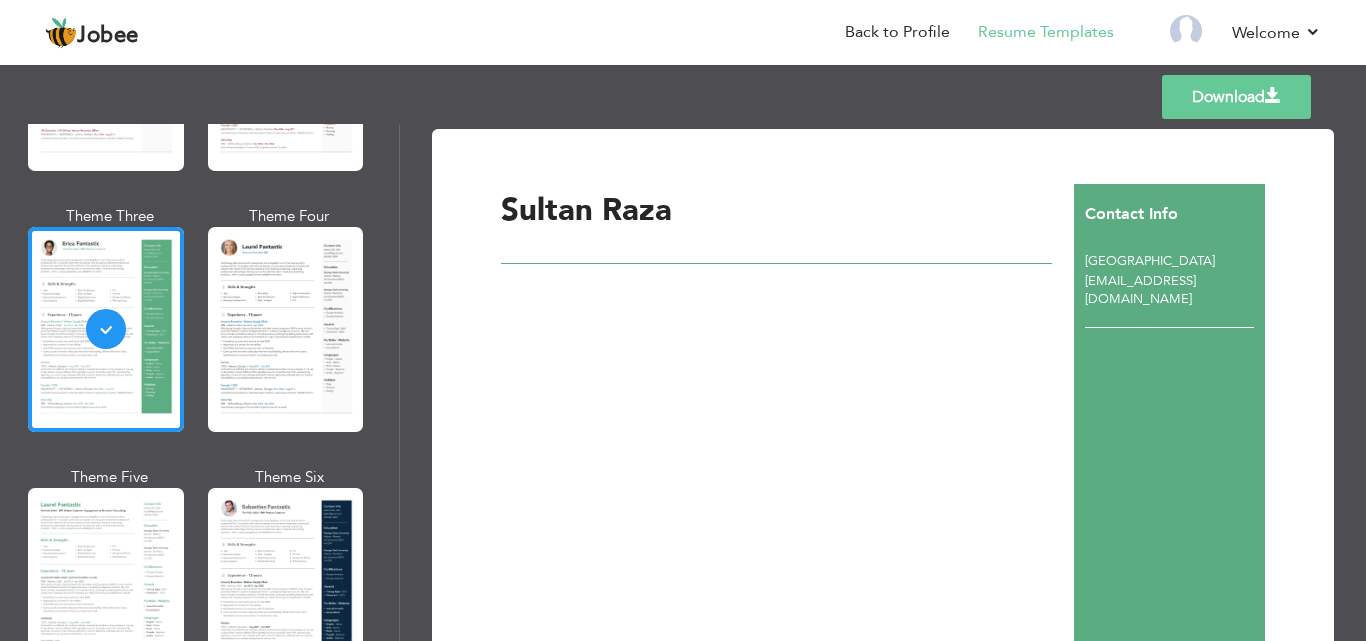 click at bounding box center [1273, 96] 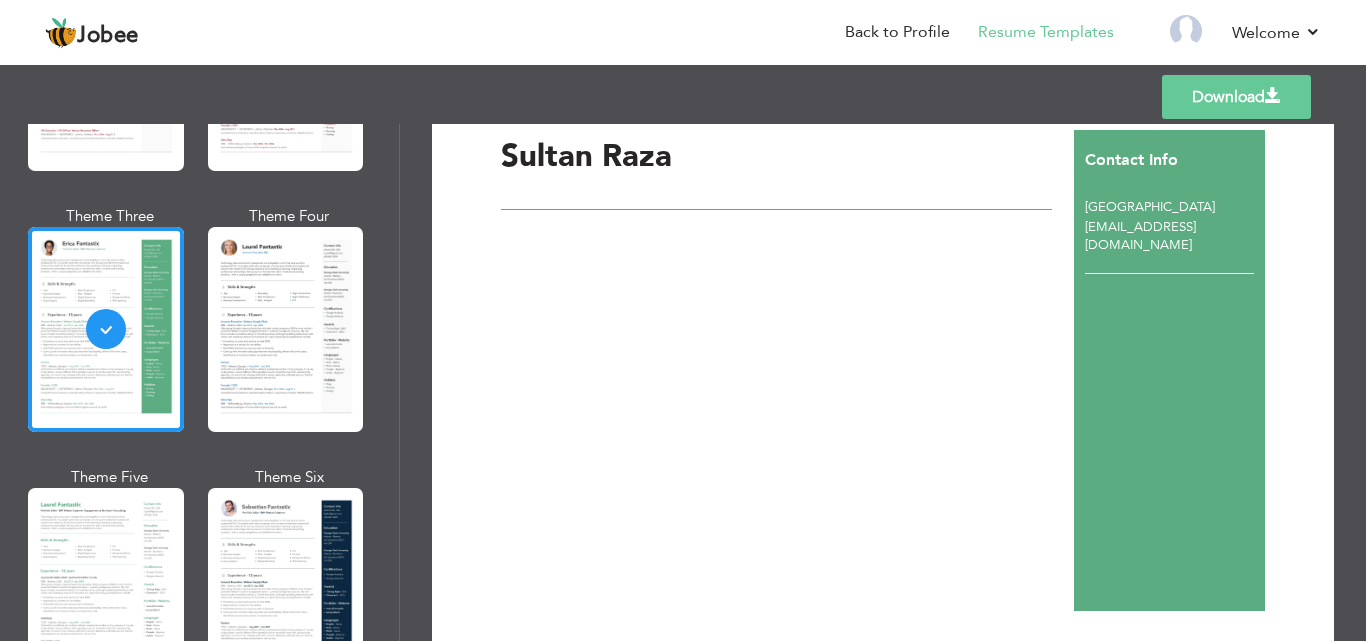 scroll, scrollTop: 0, scrollLeft: 0, axis: both 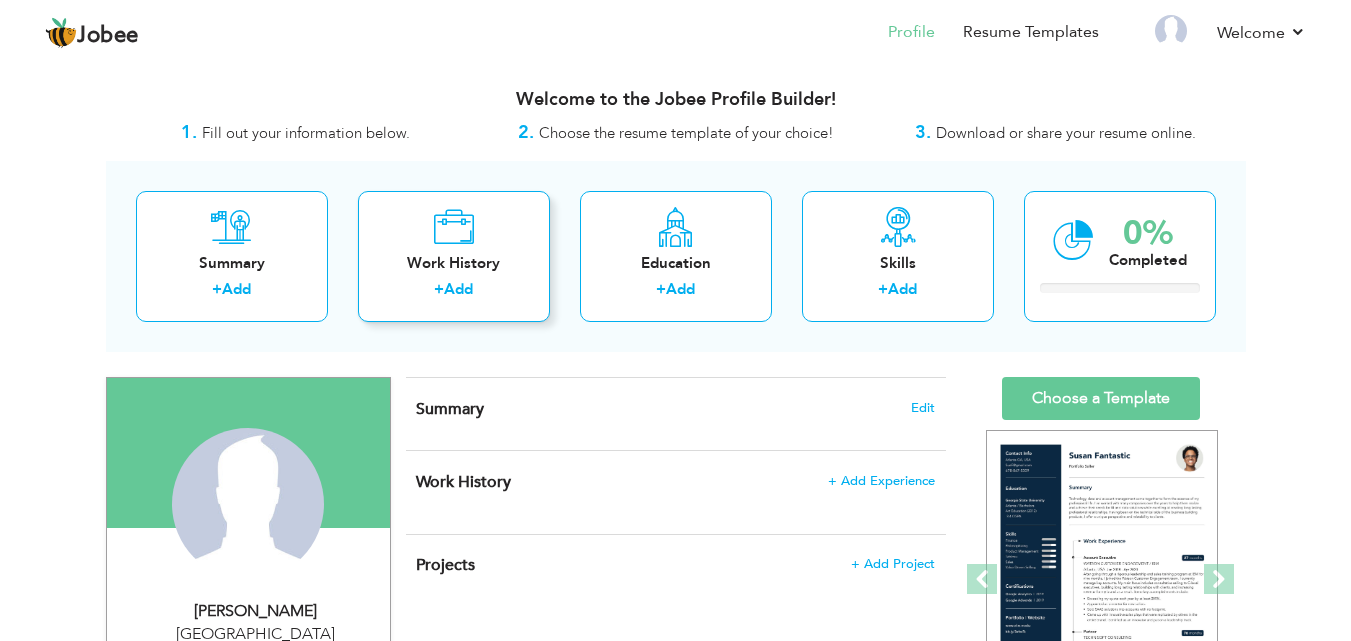click on "Add" at bounding box center (458, 289) 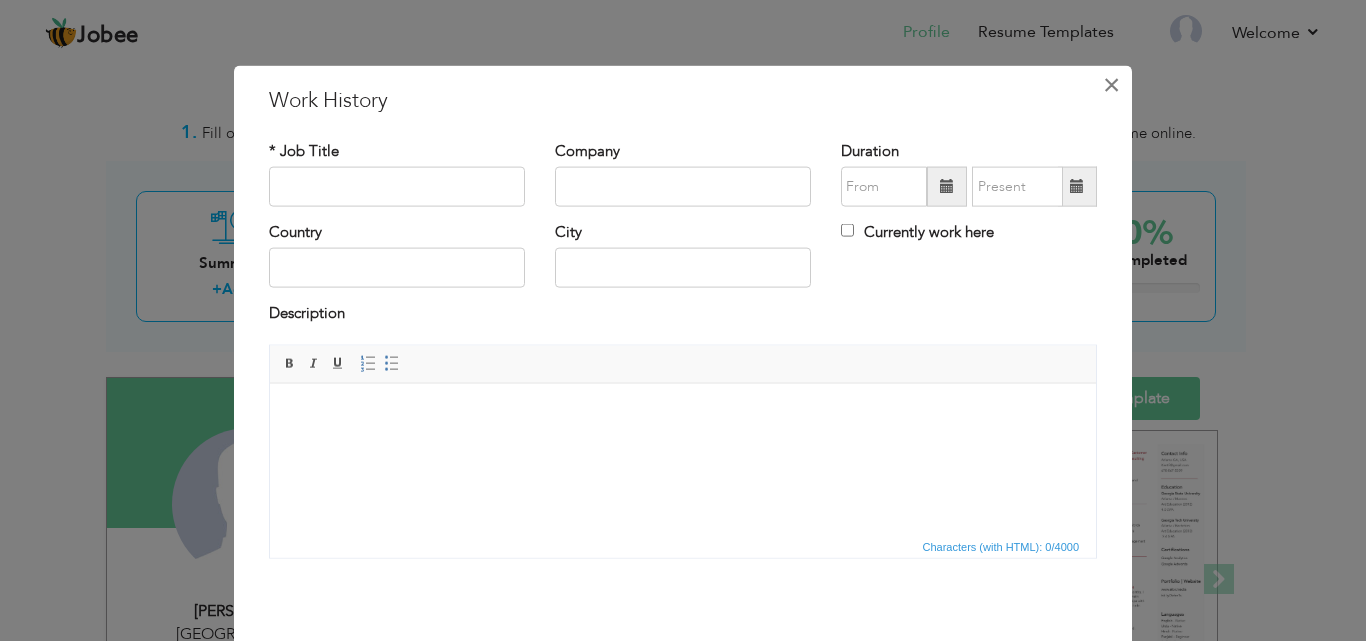 click on "×" at bounding box center [1111, 84] 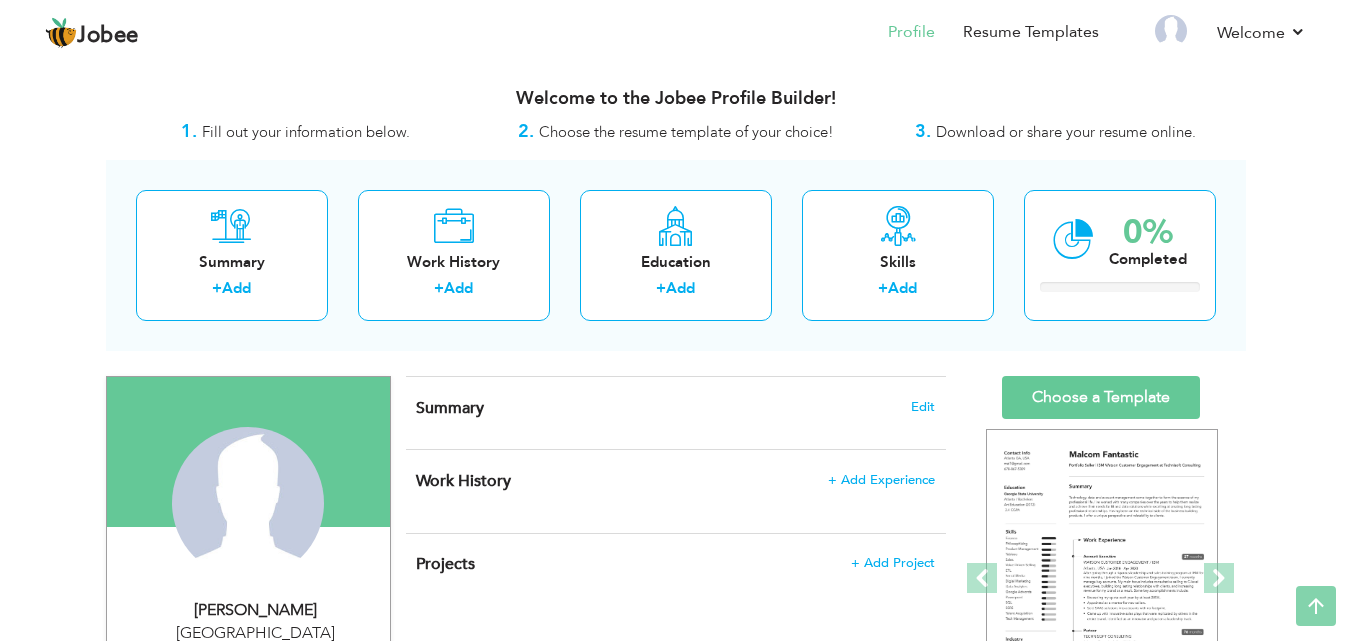 scroll, scrollTop: 0, scrollLeft: 0, axis: both 